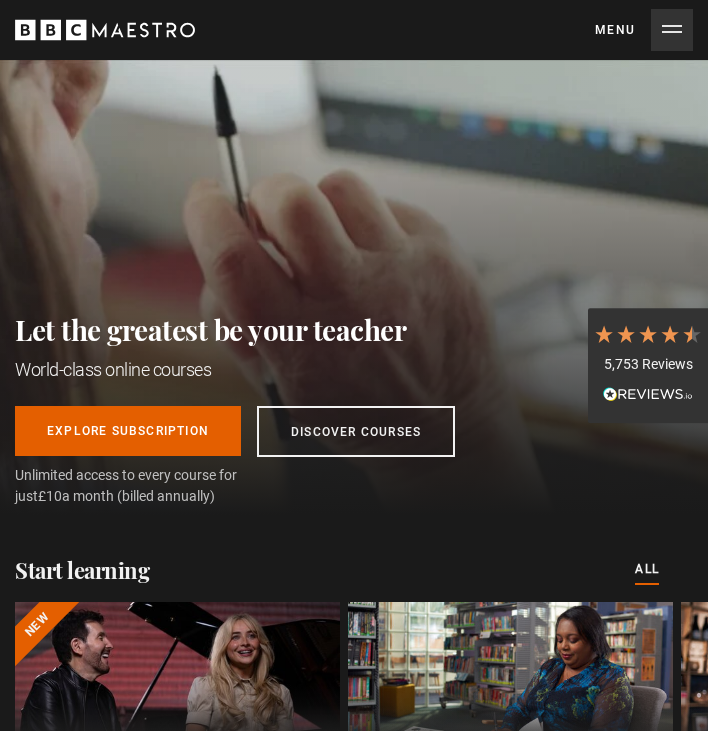 scroll, scrollTop: 0, scrollLeft: 0, axis: both 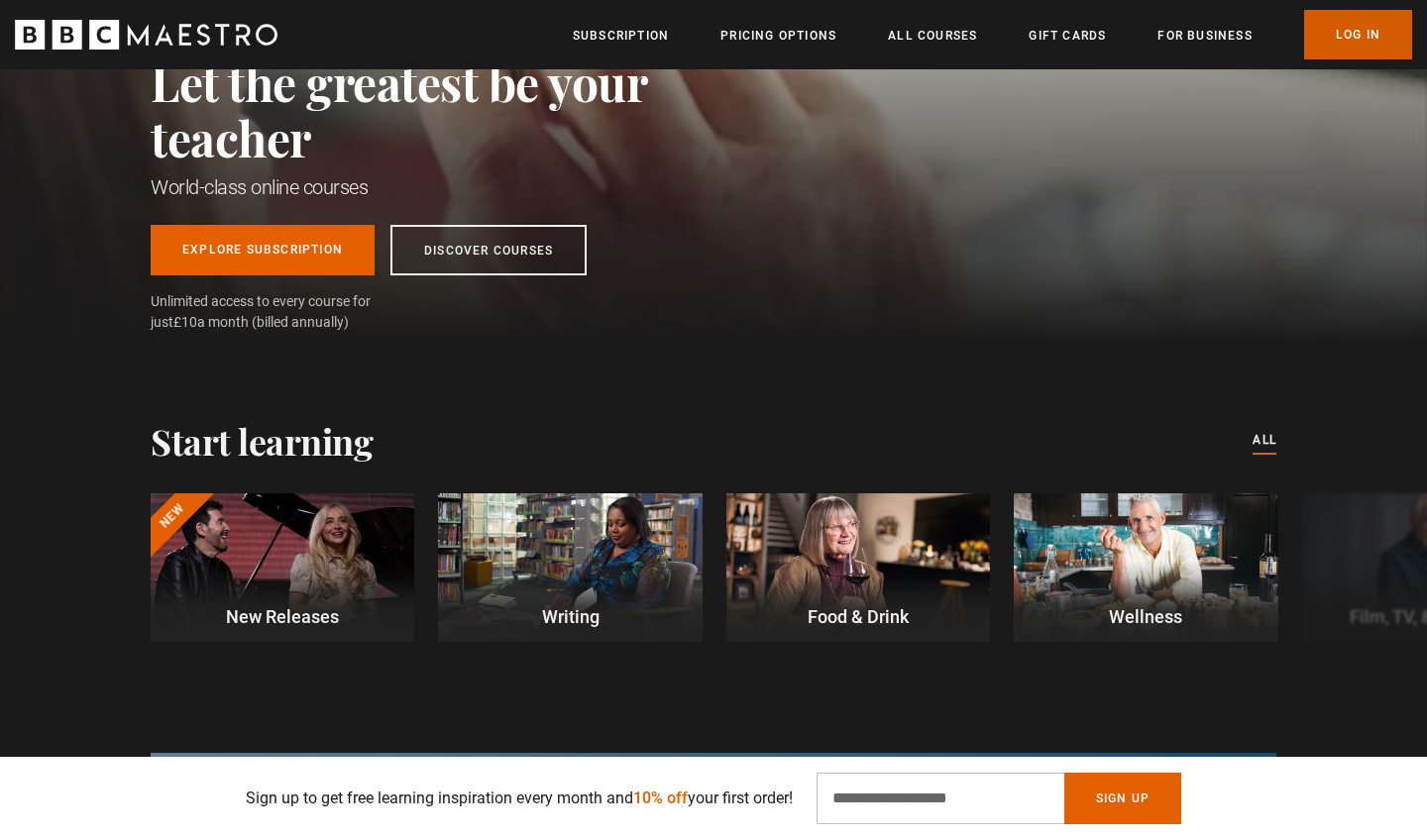 click on "Log In" at bounding box center (1358, 35) 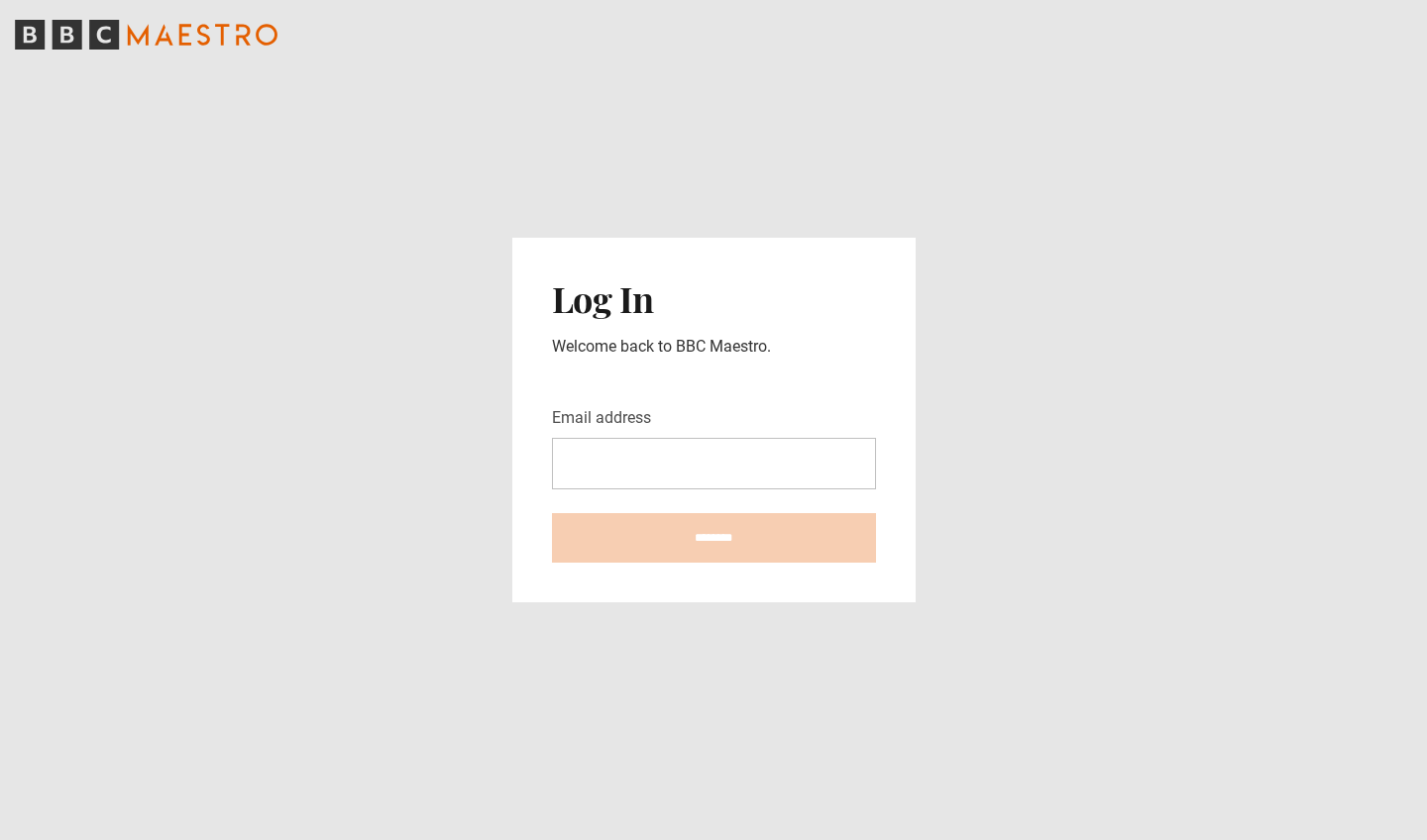 scroll, scrollTop: 0, scrollLeft: 0, axis: both 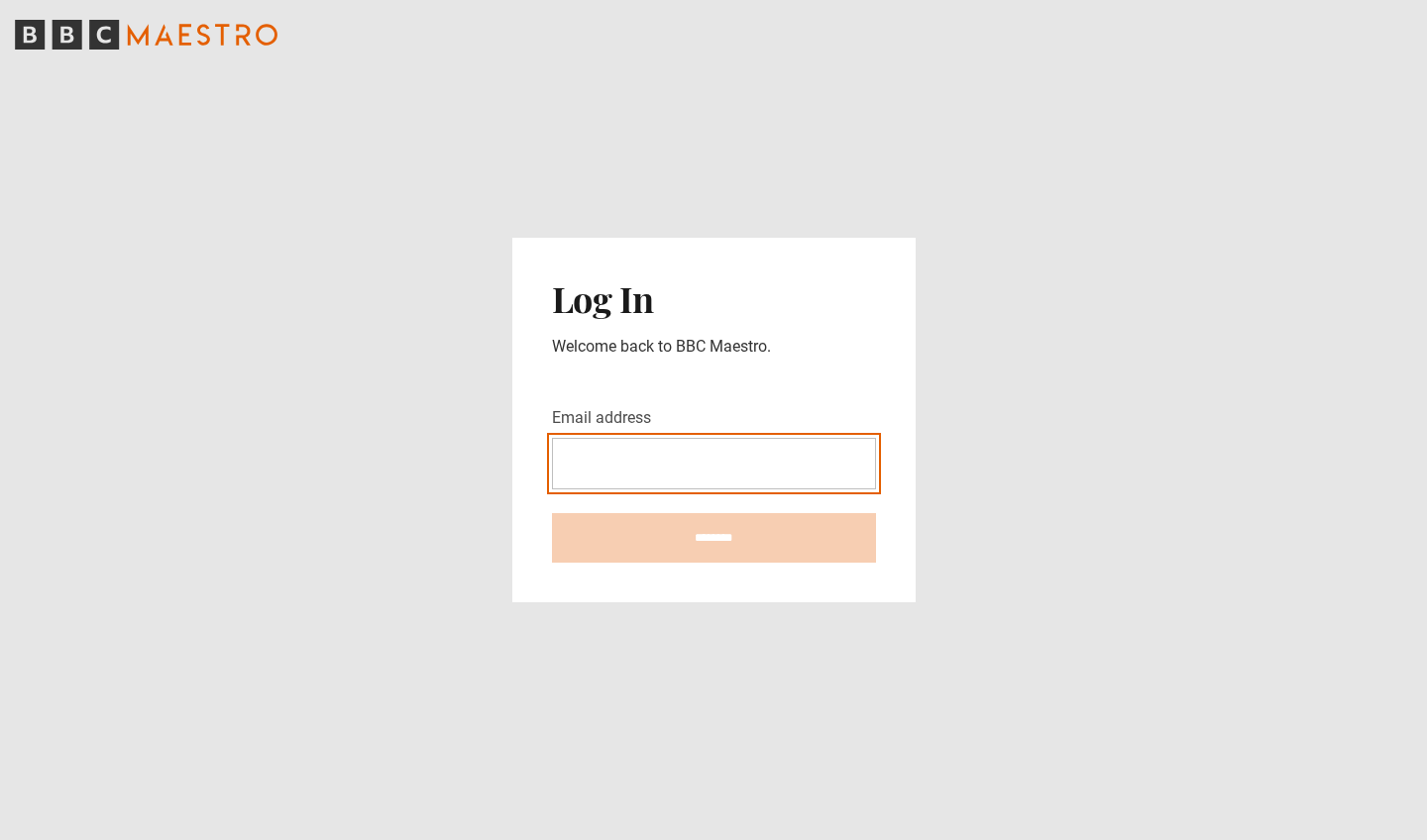 type on "**********" 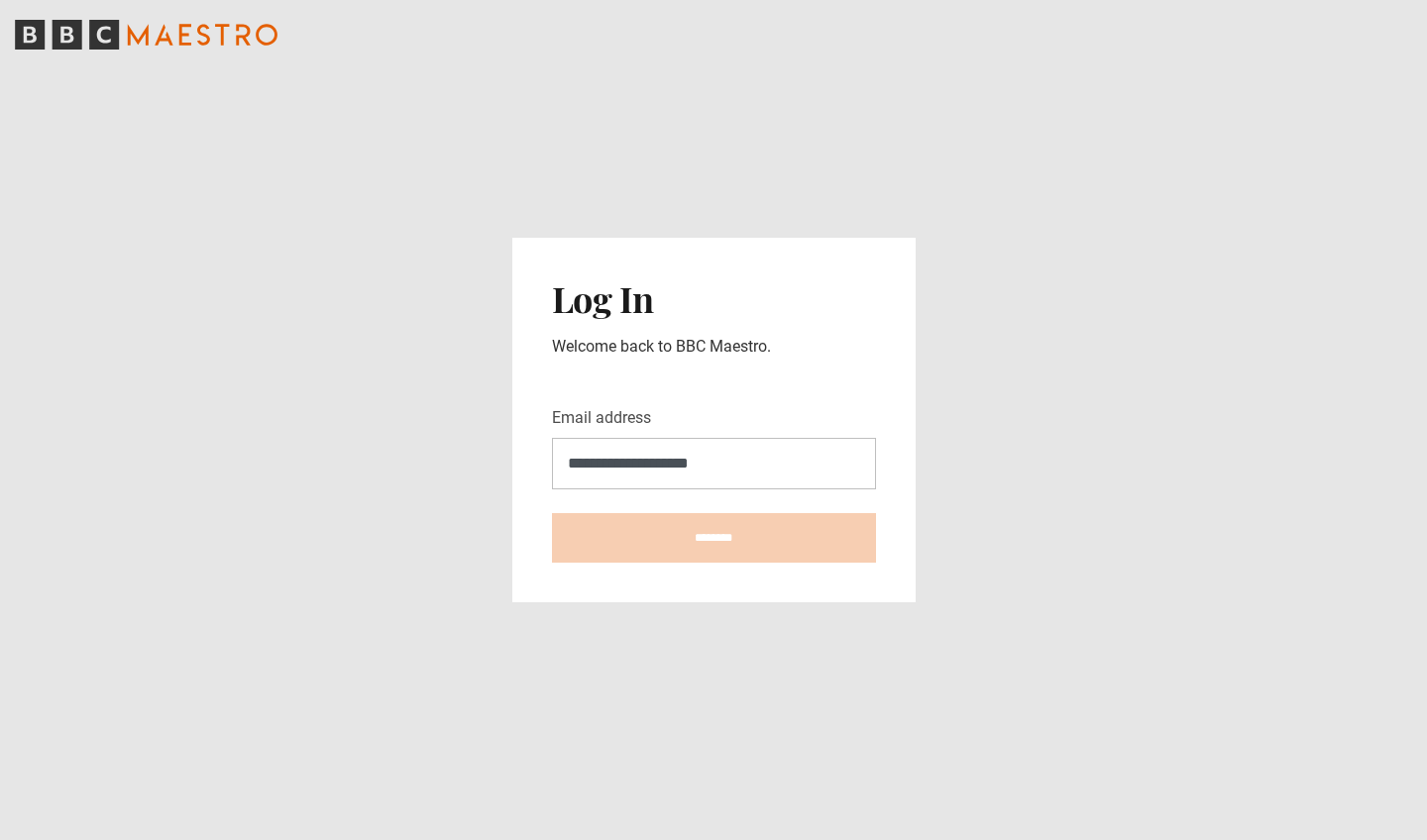 click on "********" at bounding box center (714, 538) 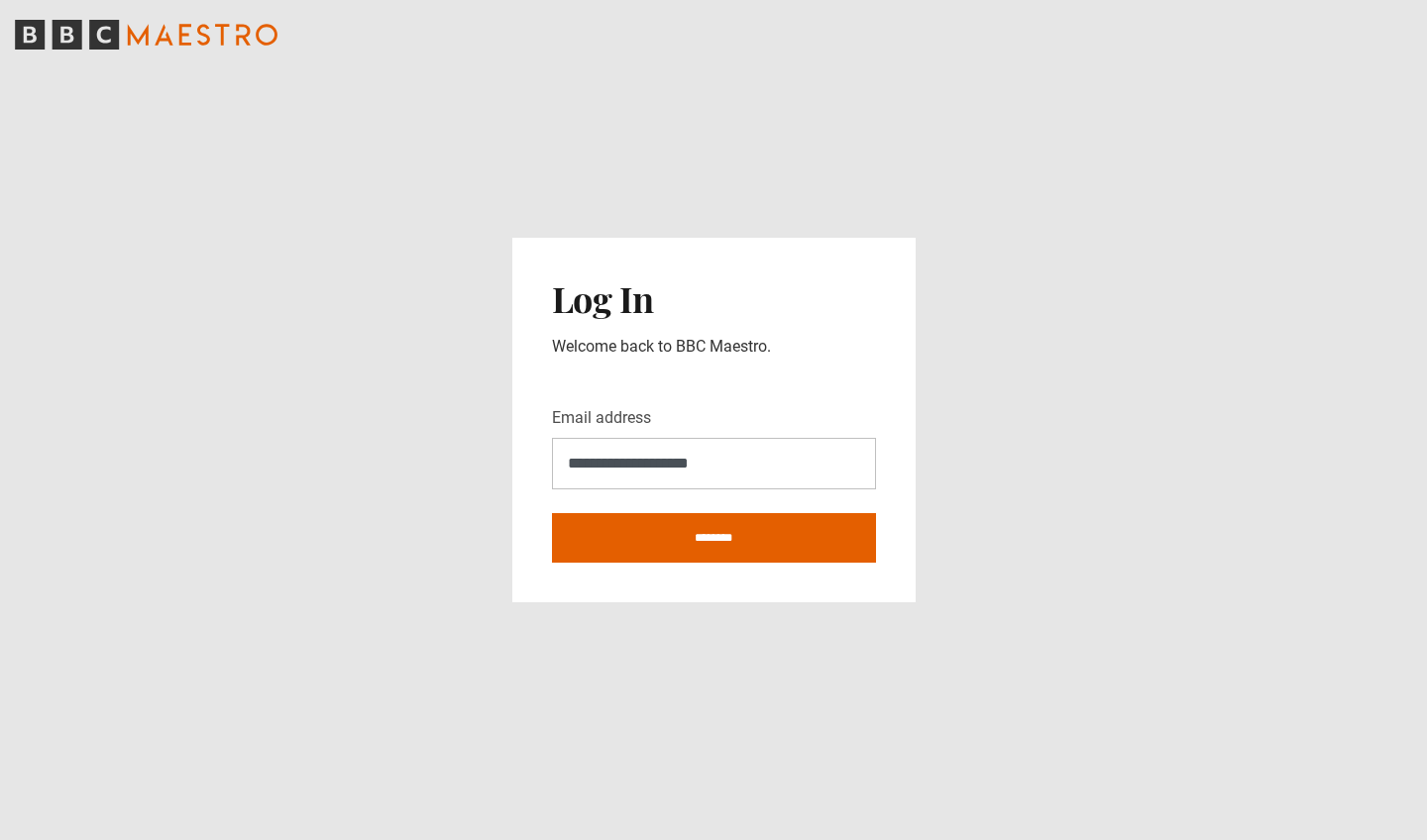 click on "********" at bounding box center [714, 538] 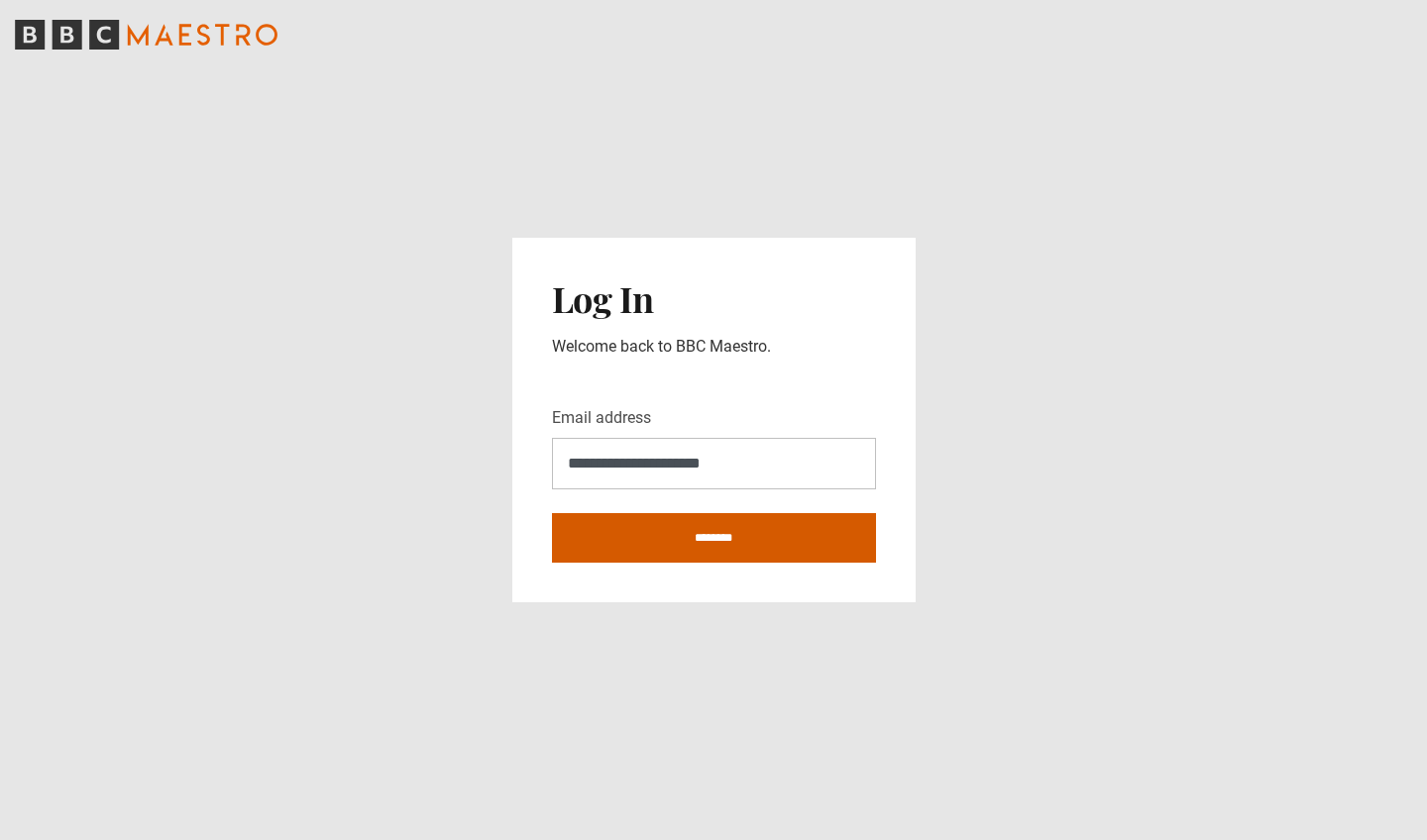 type on "**********" 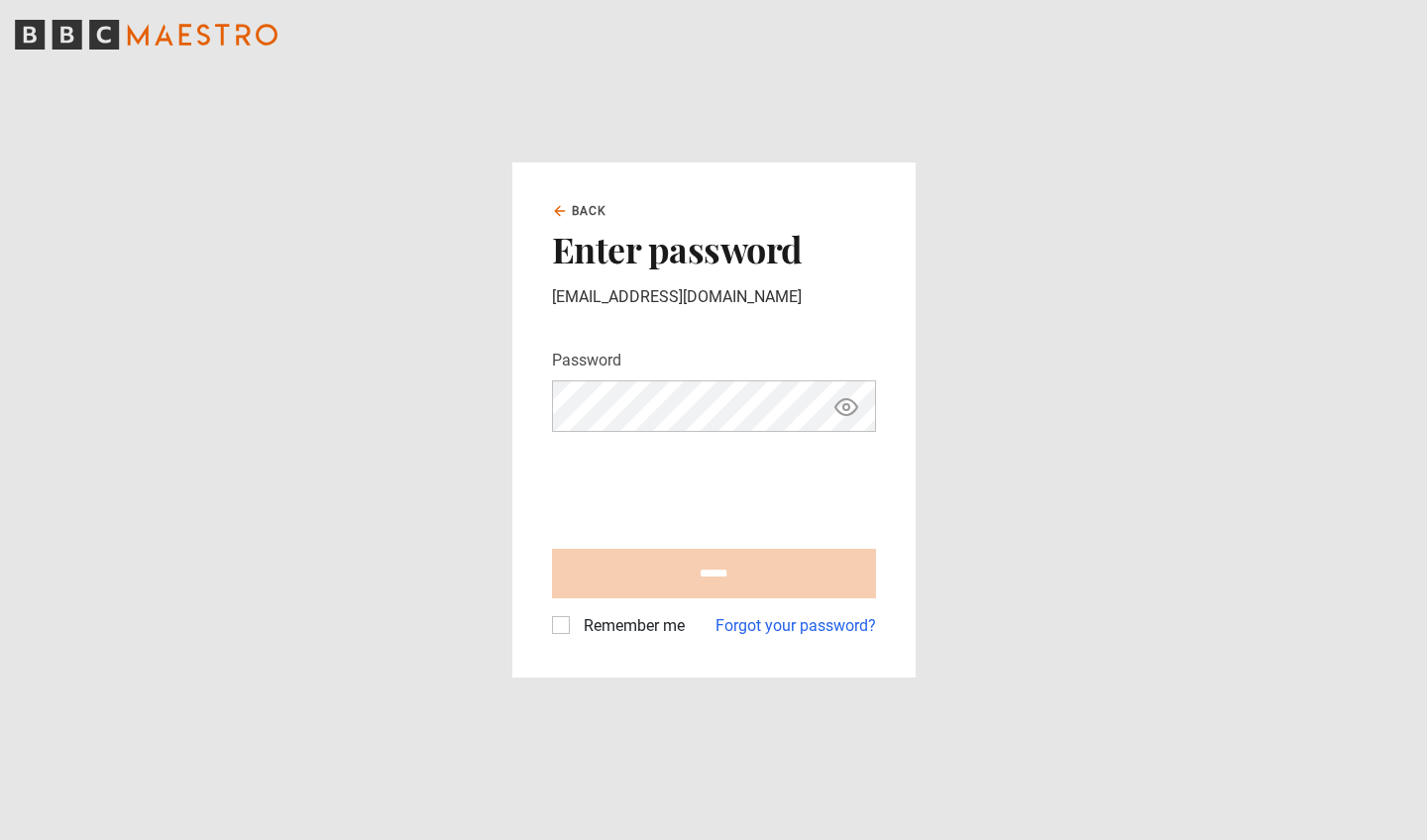 scroll, scrollTop: 0, scrollLeft: 0, axis: both 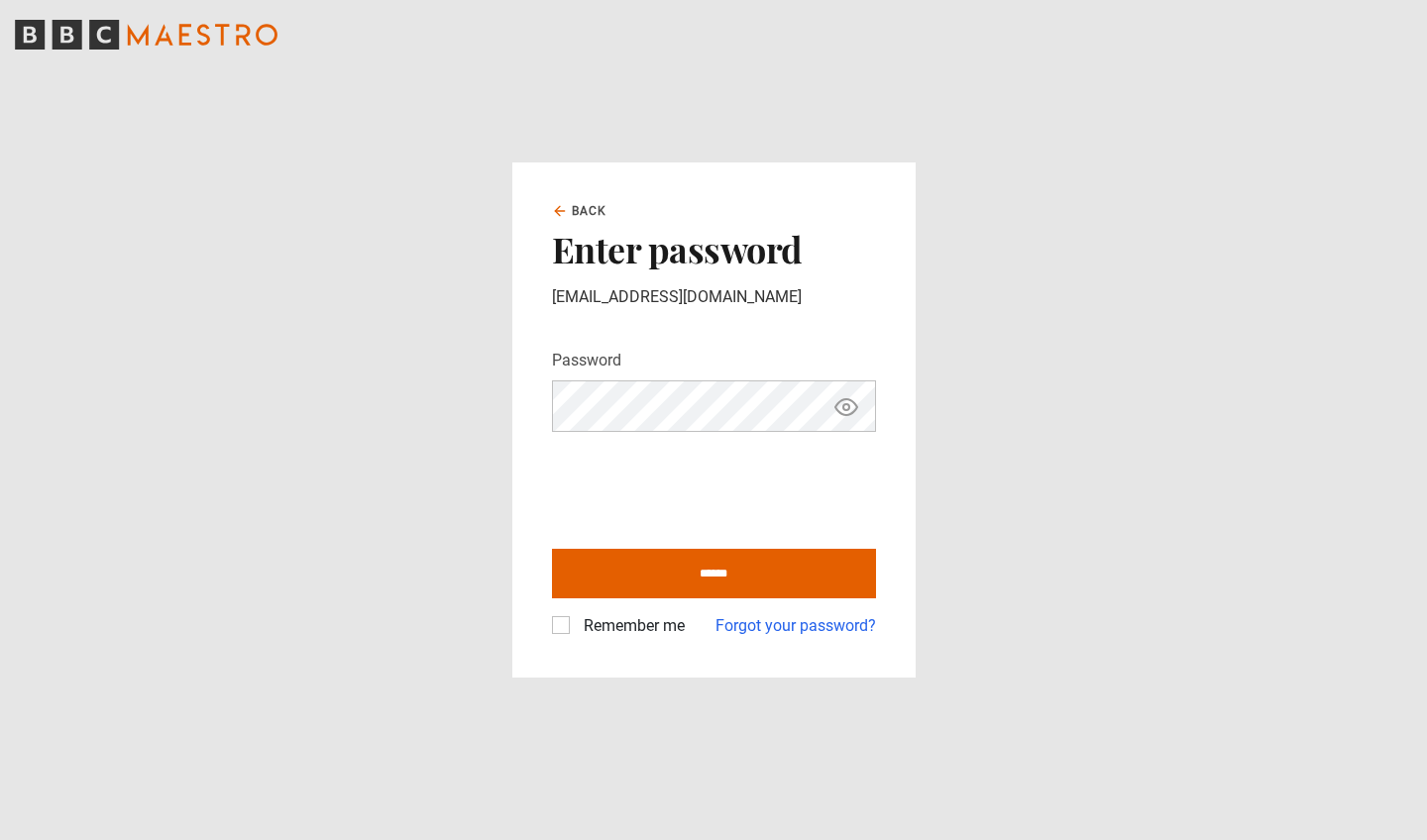 click on "Remember me" at bounding box center [630, 626] 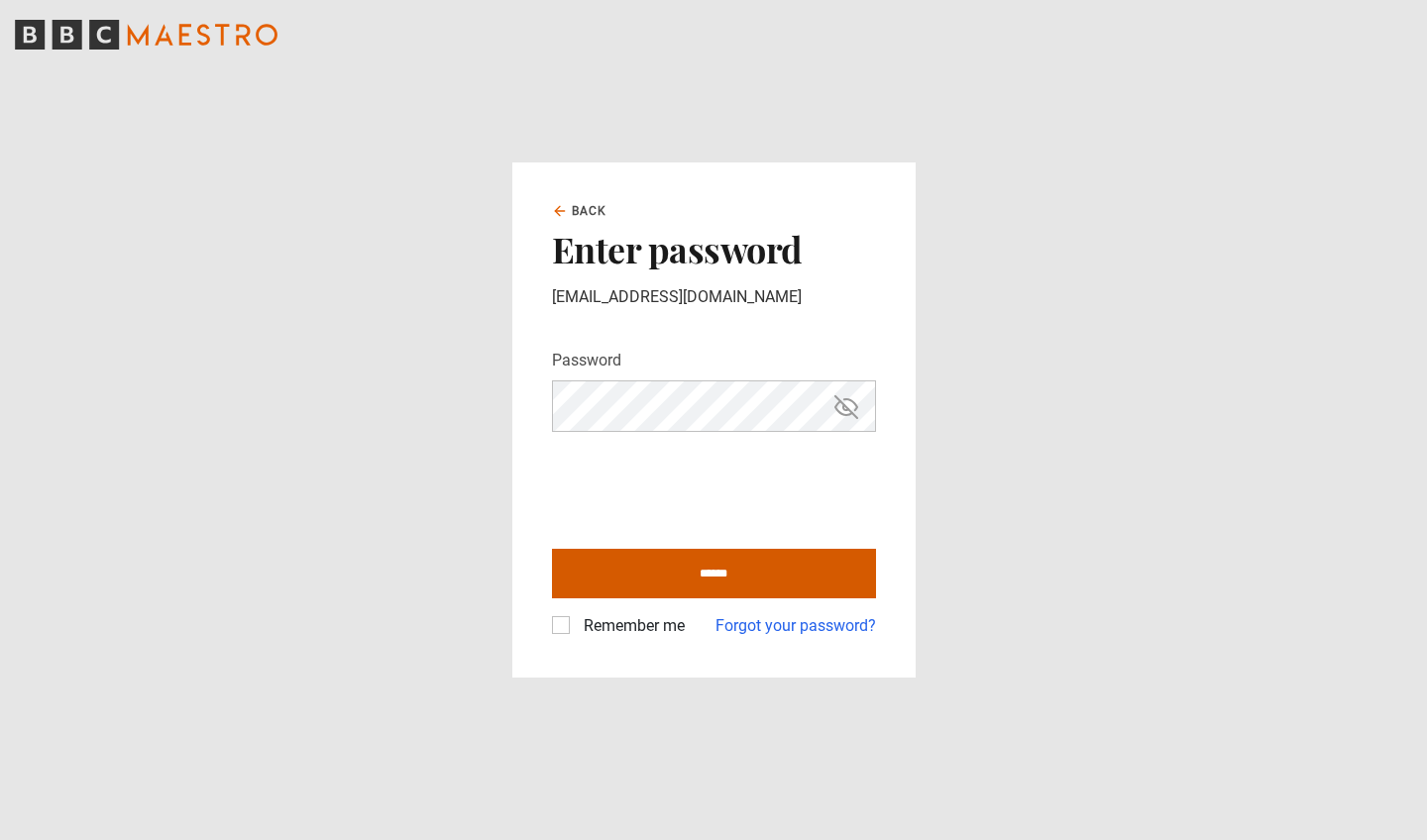 click on "******" at bounding box center (714, 574) 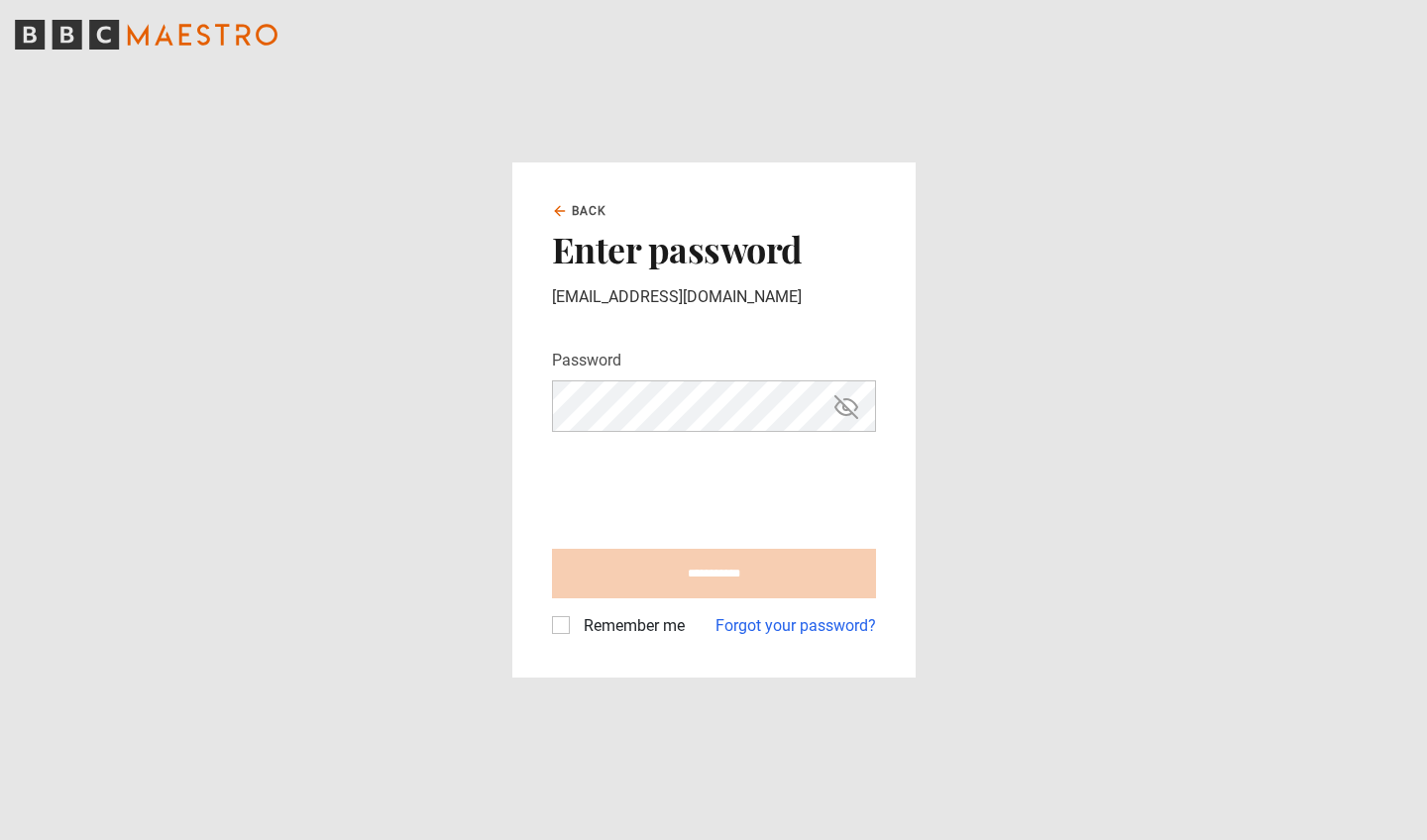 type on "**********" 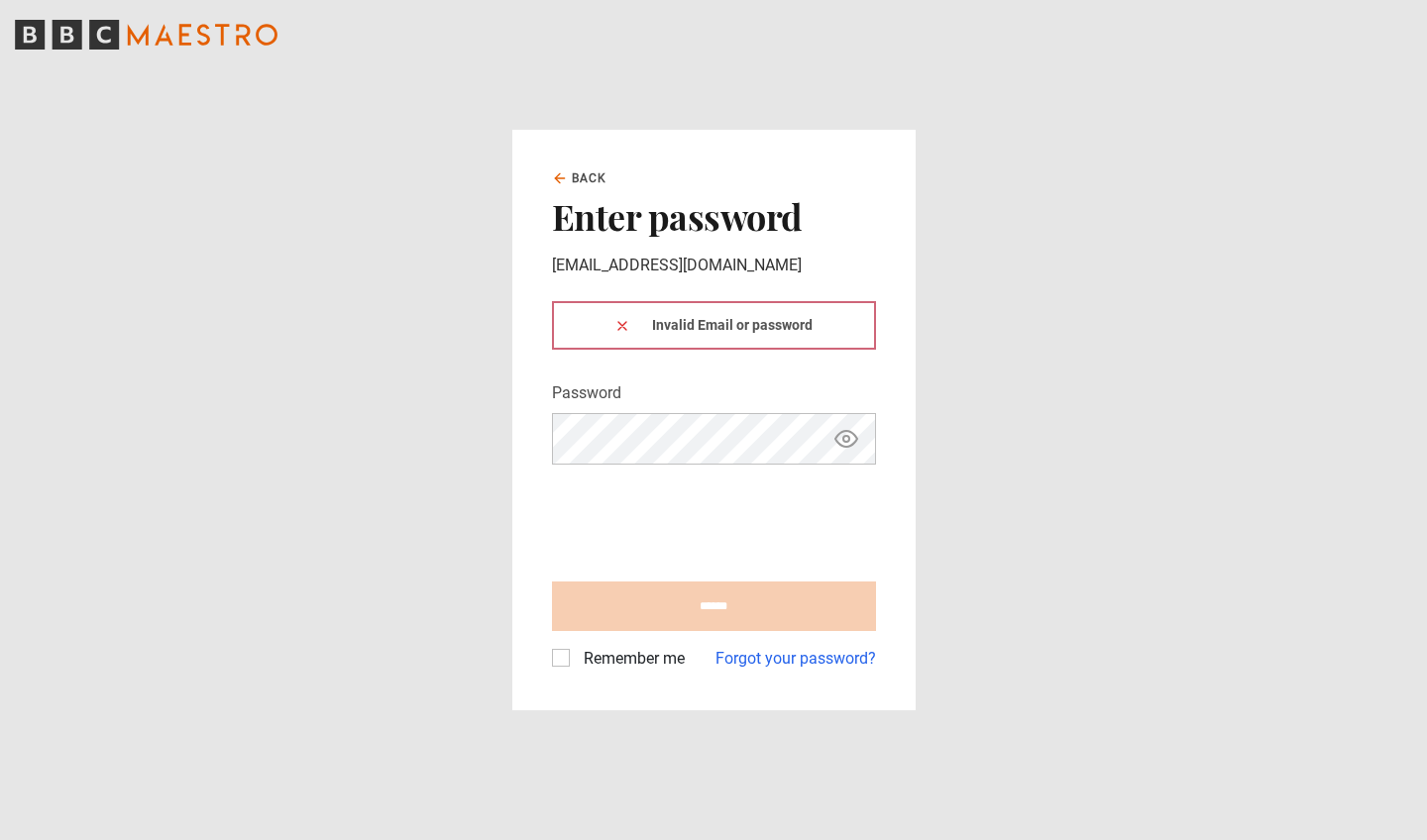 scroll, scrollTop: 0, scrollLeft: 0, axis: both 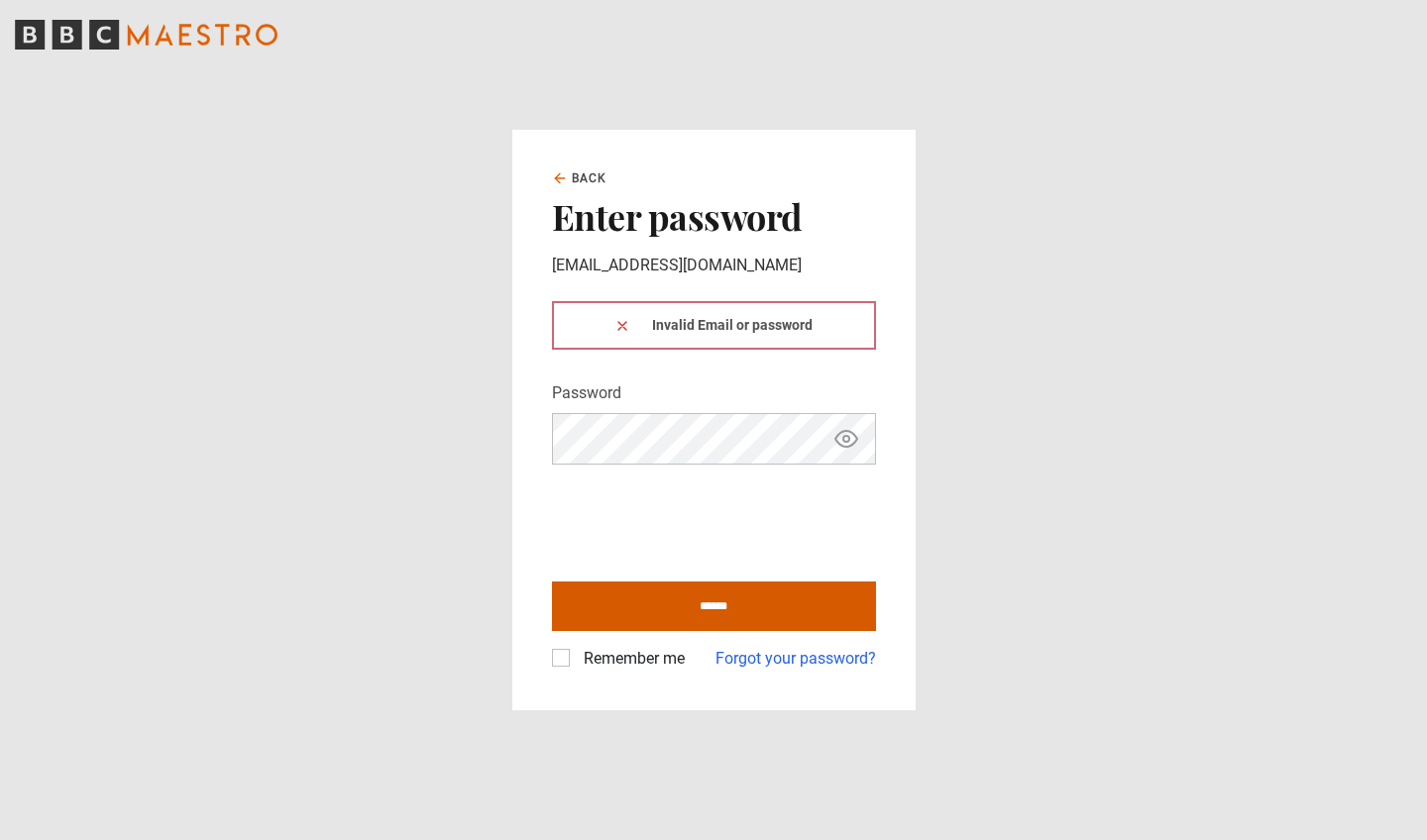 click on "******" at bounding box center (714, 606) 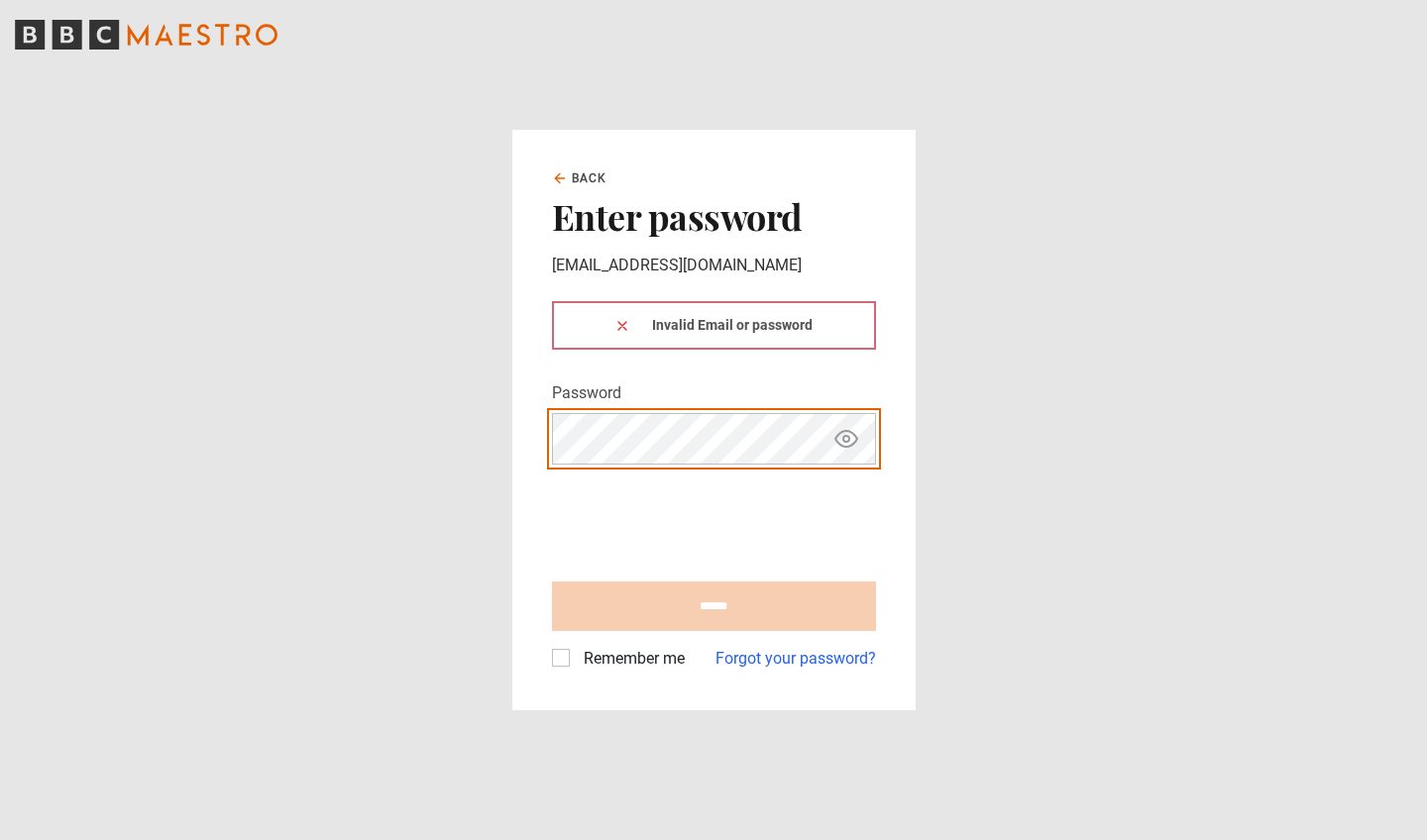 scroll, scrollTop: 0, scrollLeft: 0, axis: both 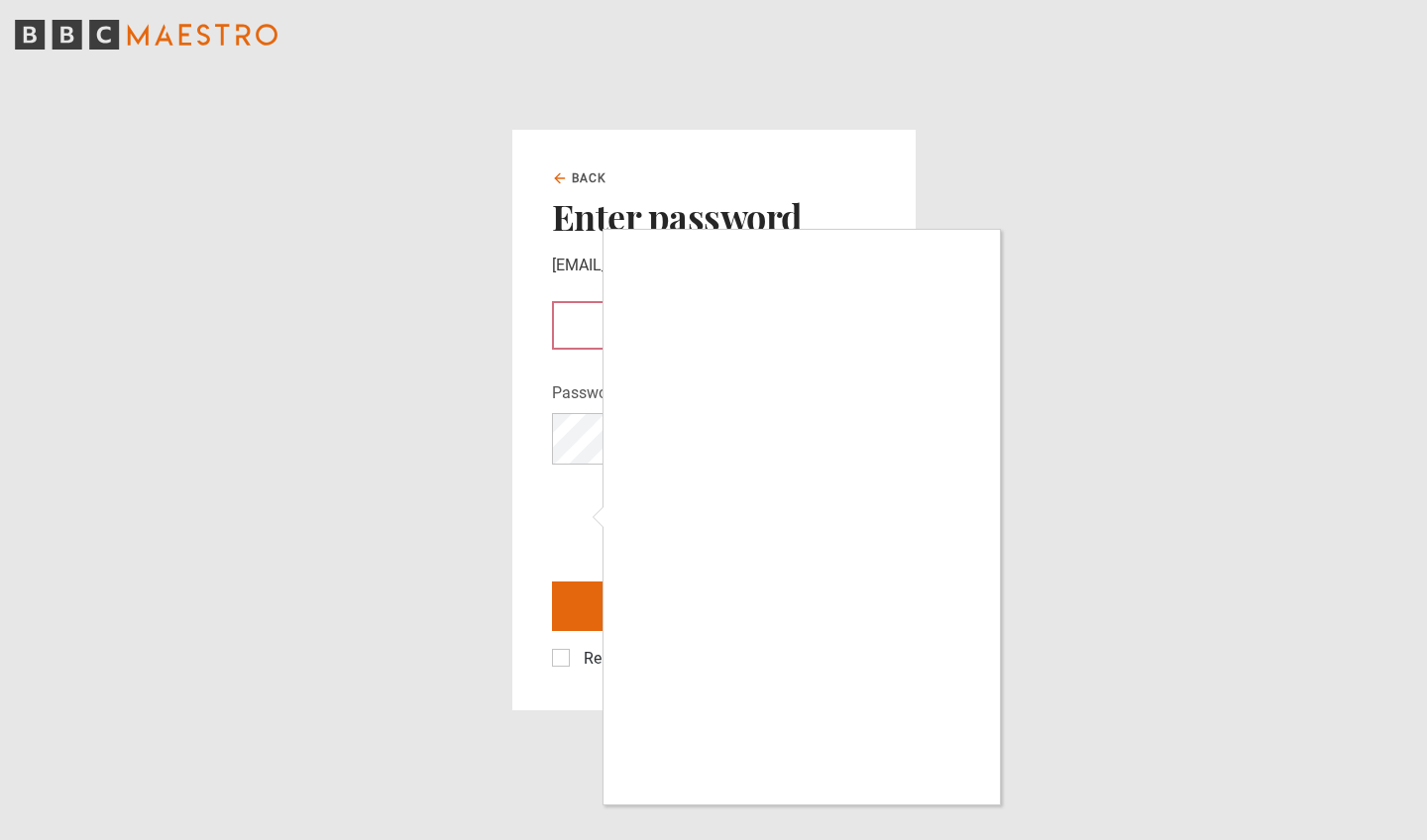 click at bounding box center (802, 517) 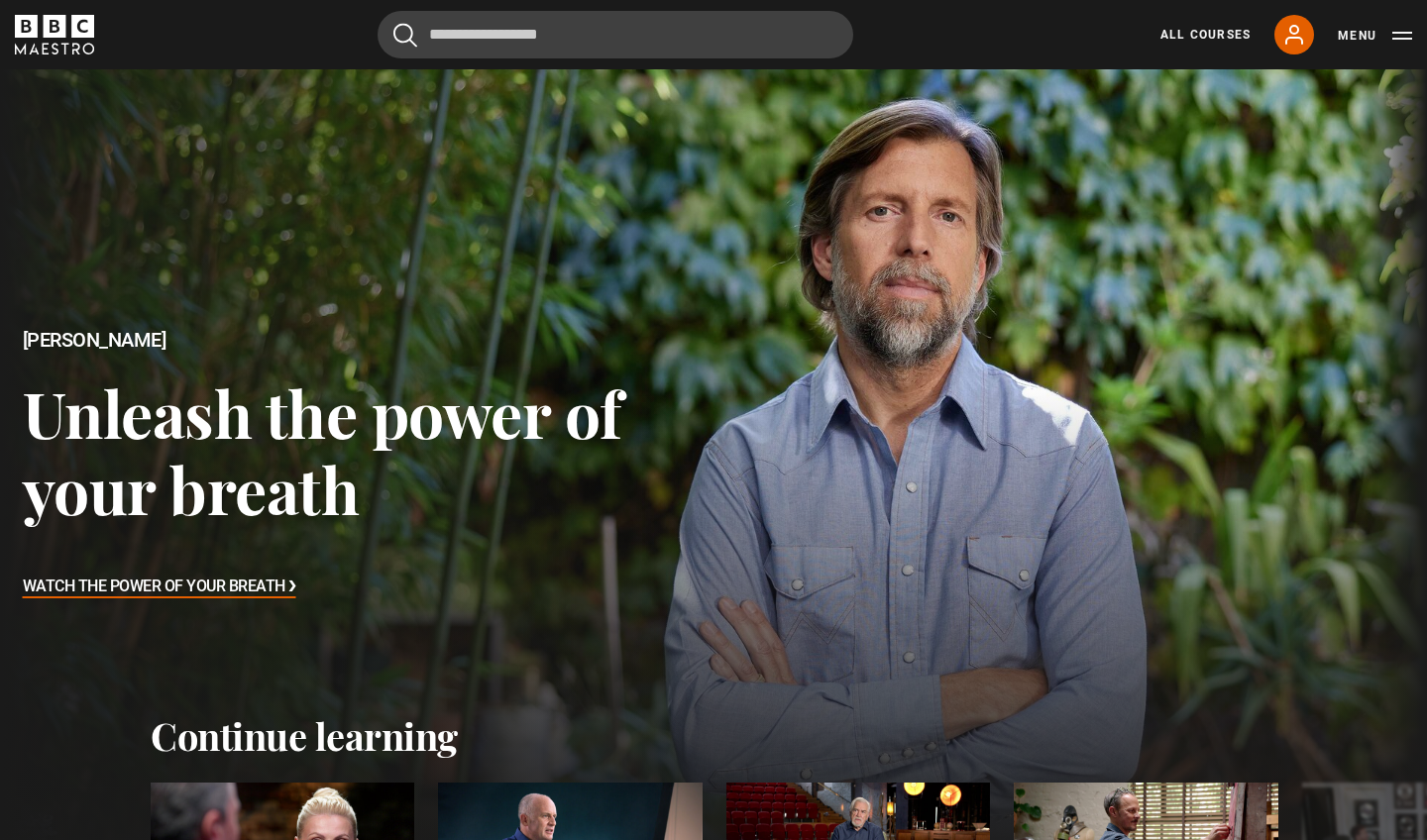 scroll, scrollTop: 0, scrollLeft: 0, axis: both 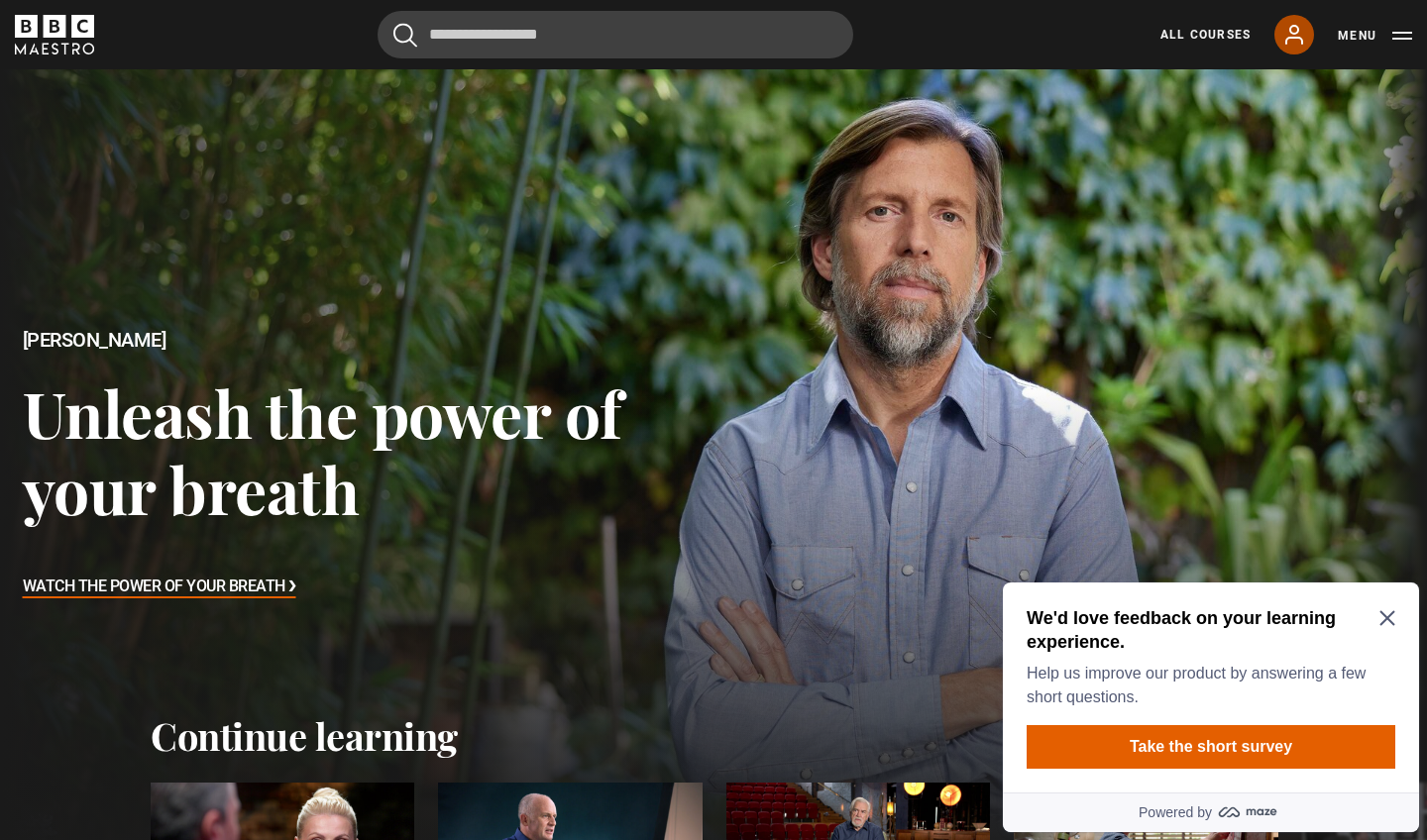click 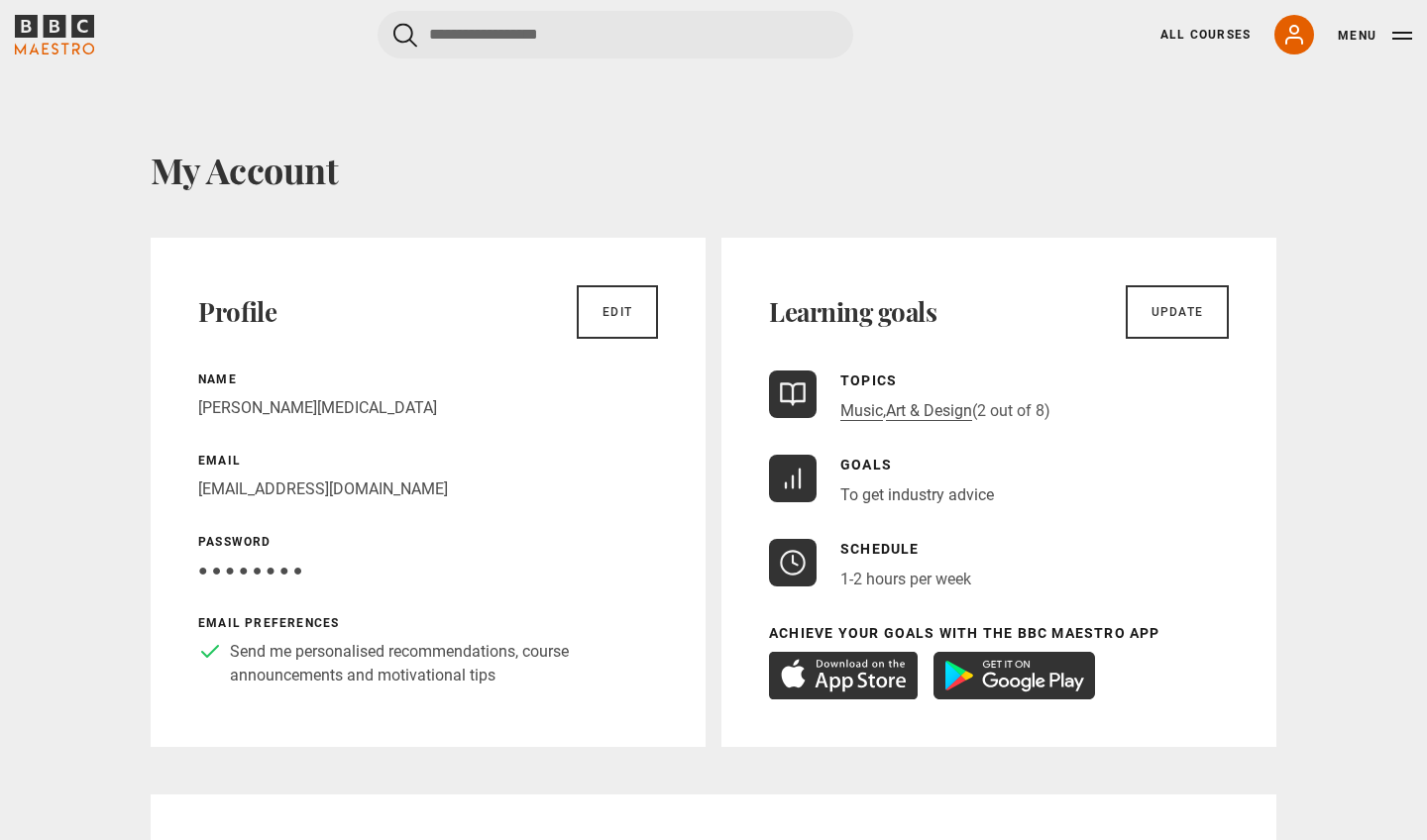 scroll, scrollTop: 0, scrollLeft: 0, axis: both 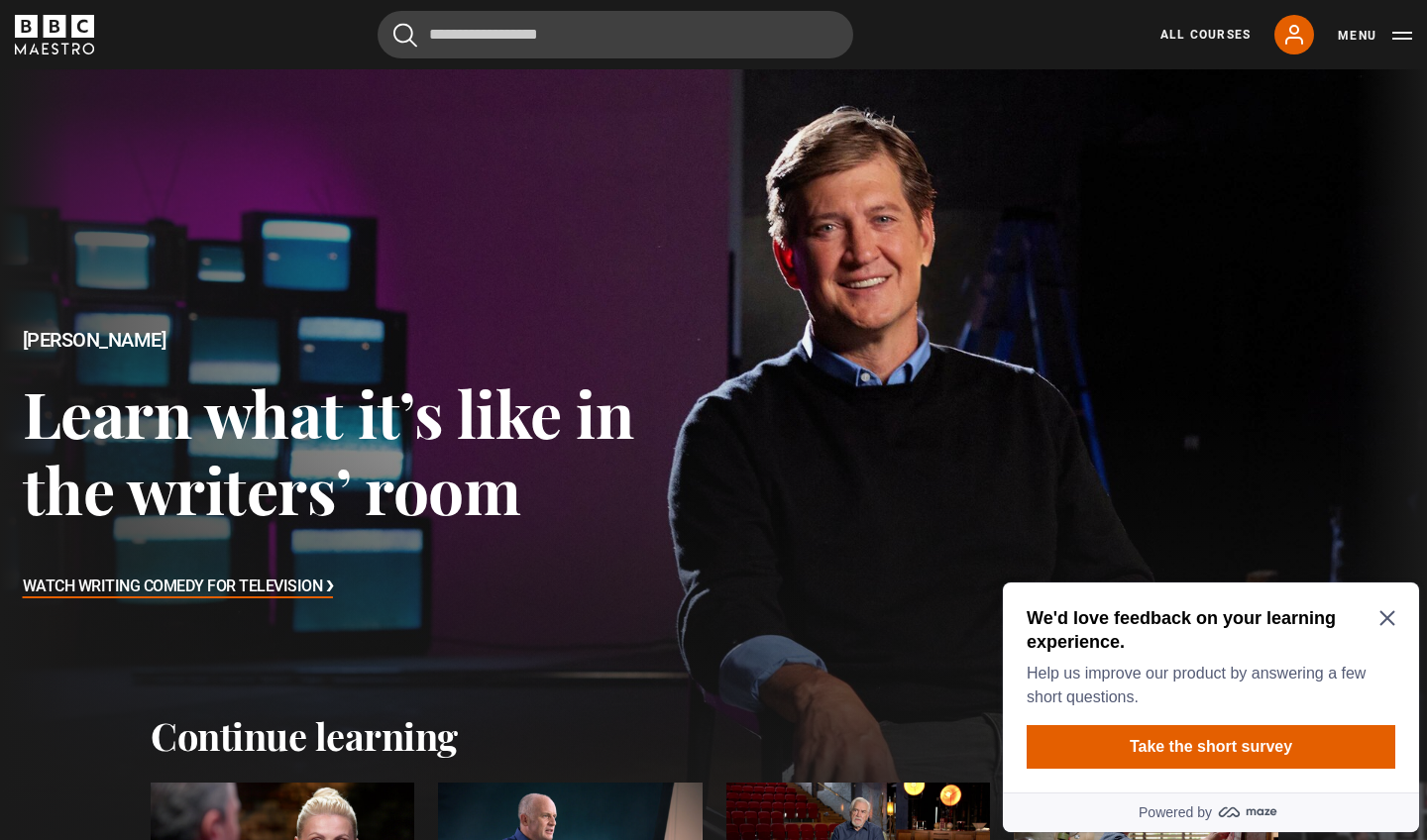 click 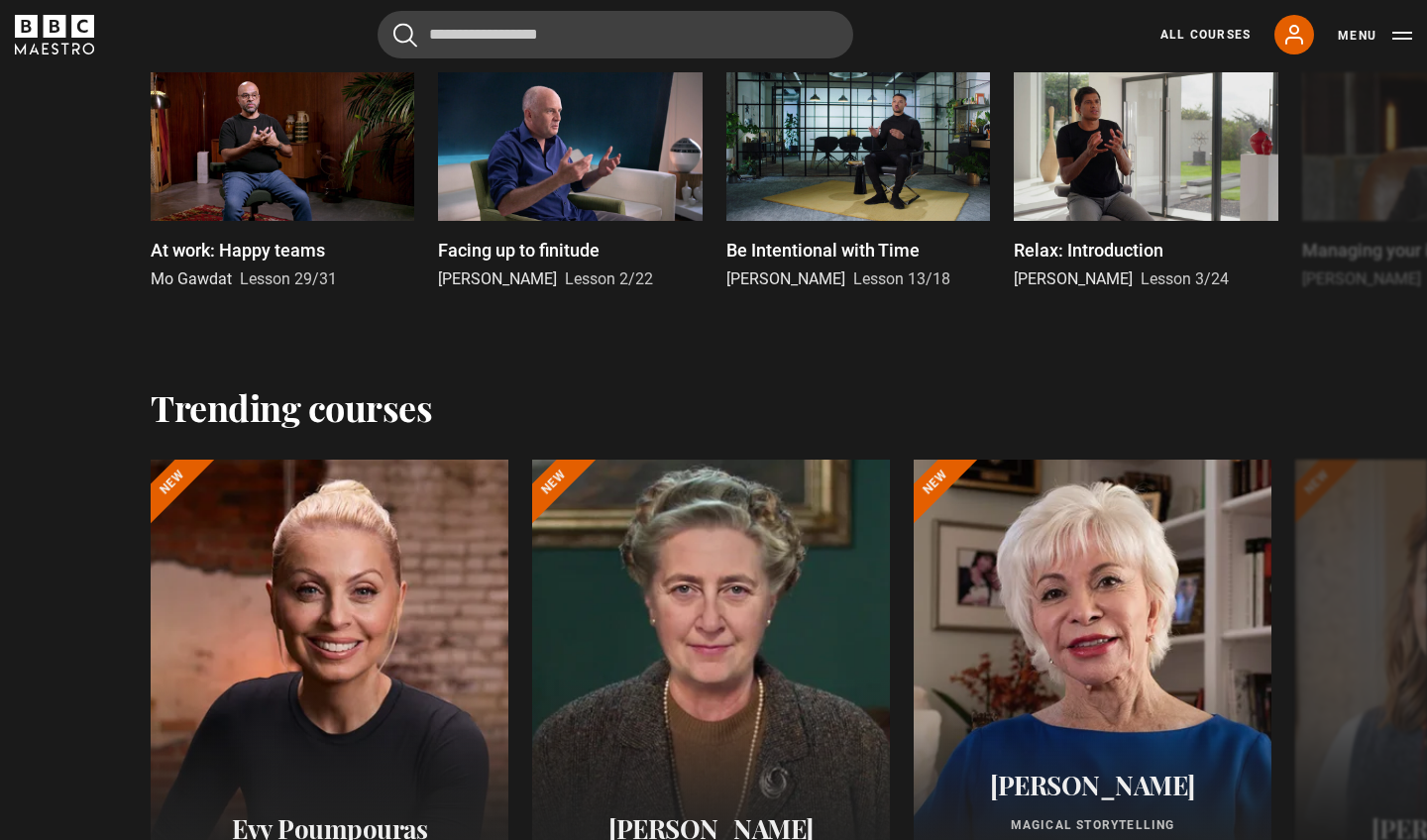 scroll, scrollTop: 2134, scrollLeft: 0, axis: vertical 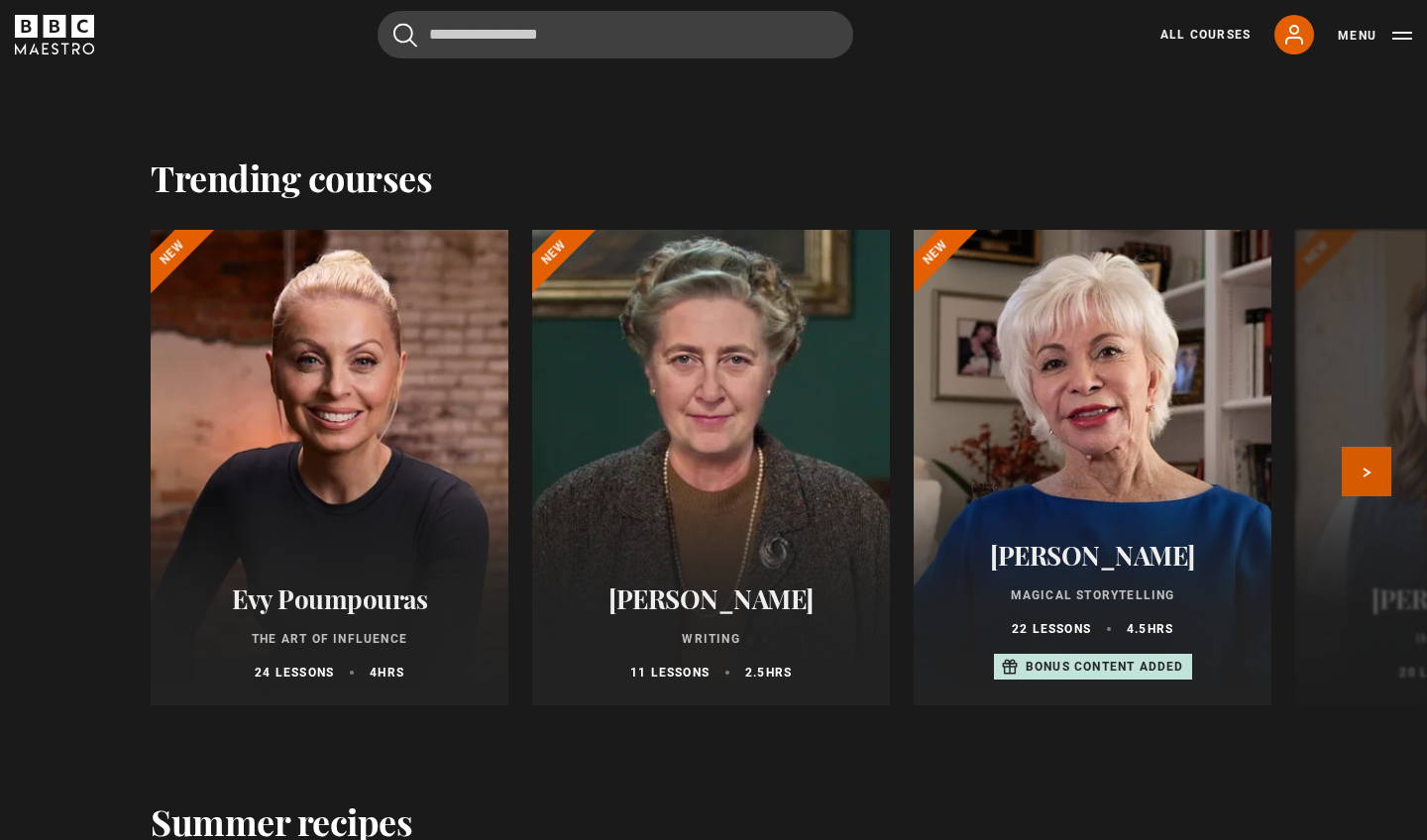 click on "Next" at bounding box center (1367, 472) 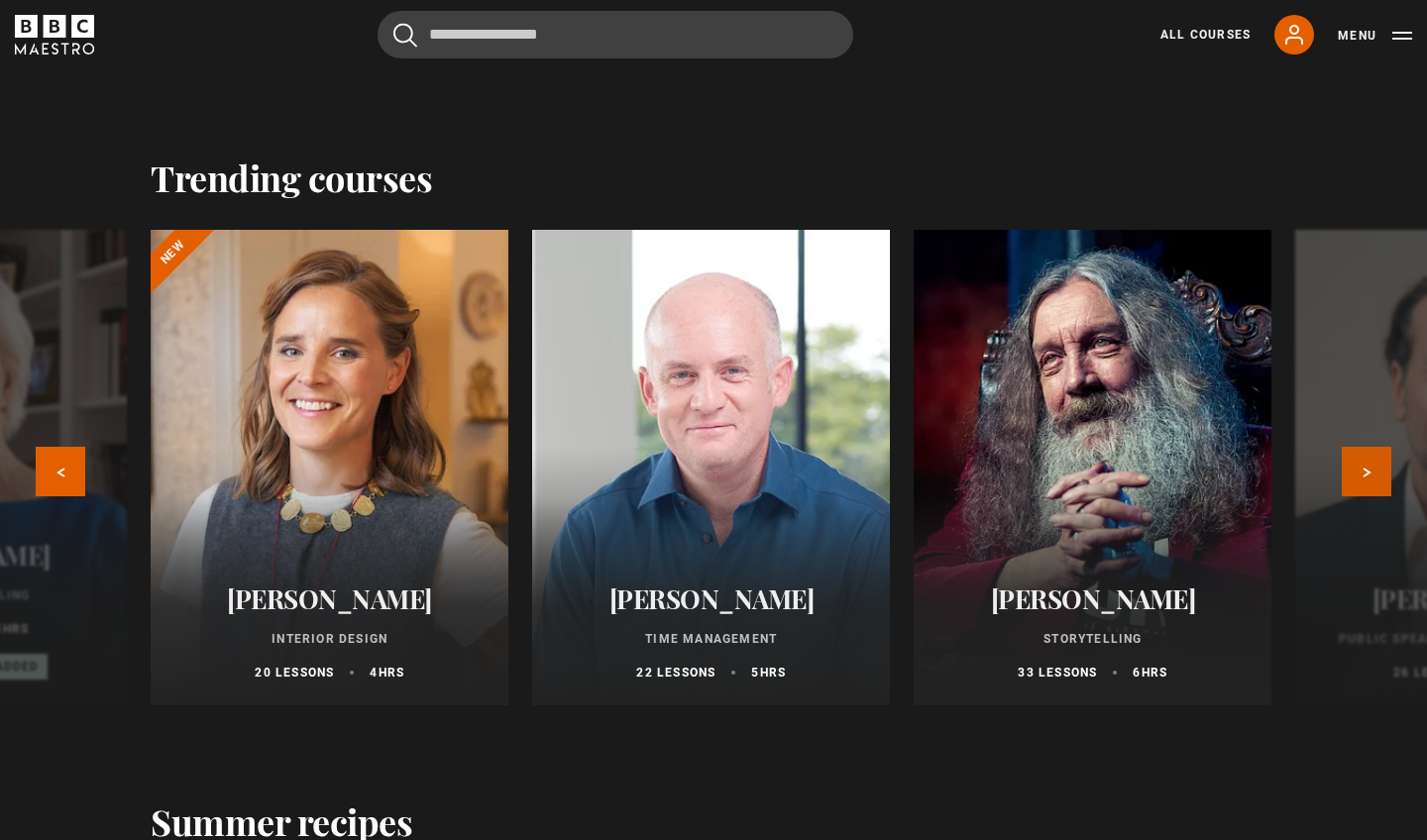 click on "Next" at bounding box center [1367, 472] 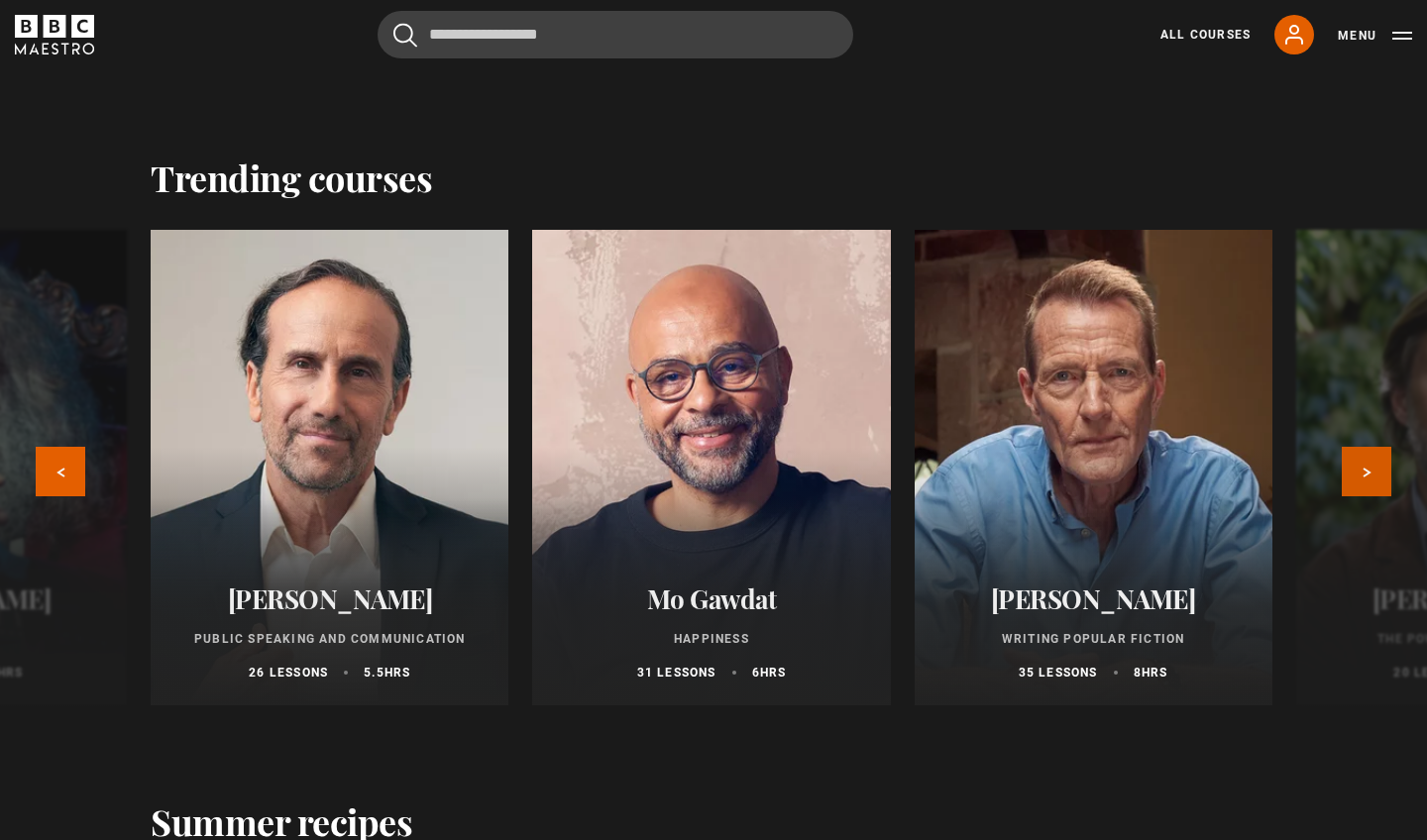 click on "Next" at bounding box center [1367, 472] 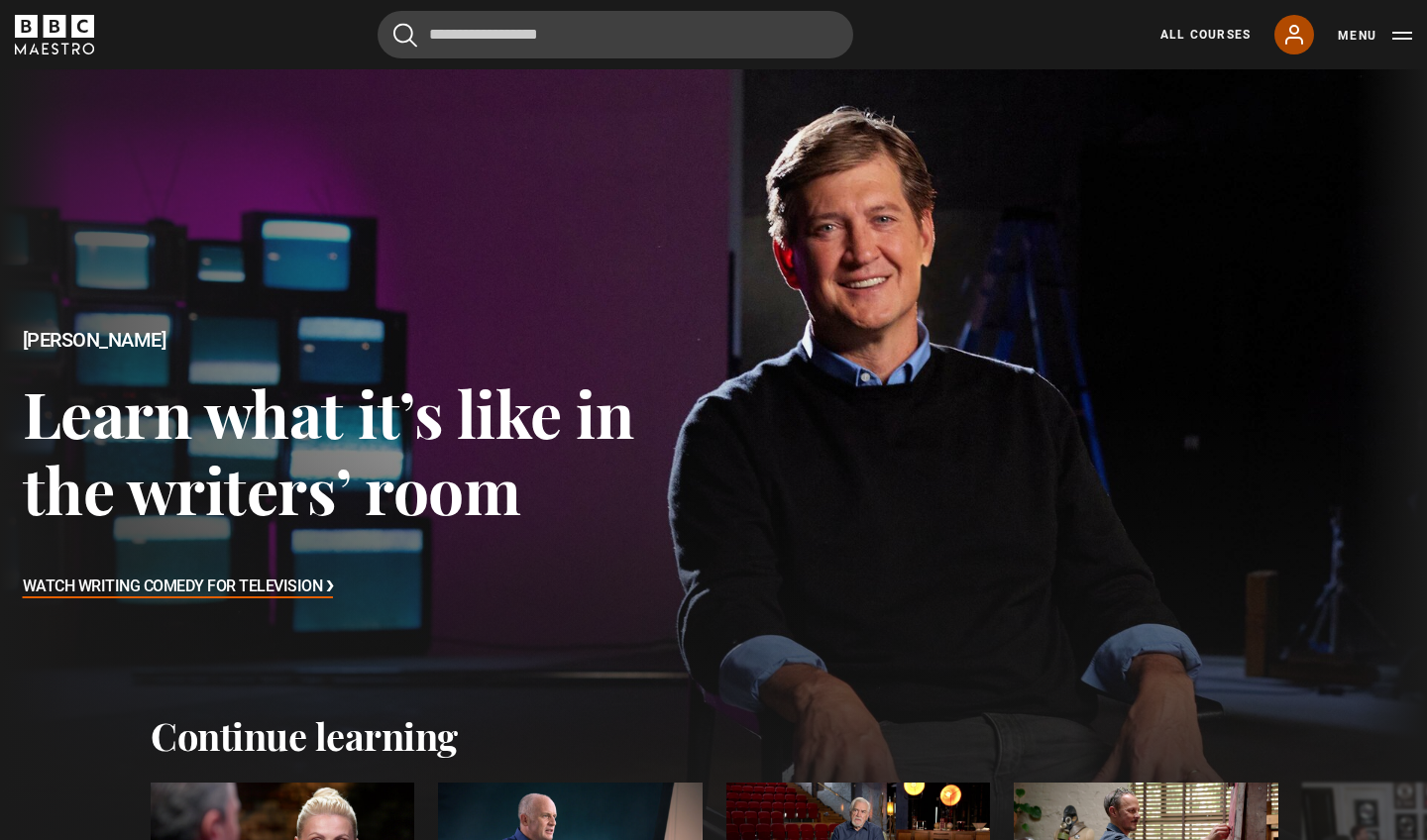 scroll, scrollTop: 0, scrollLeft: 0, axis: both 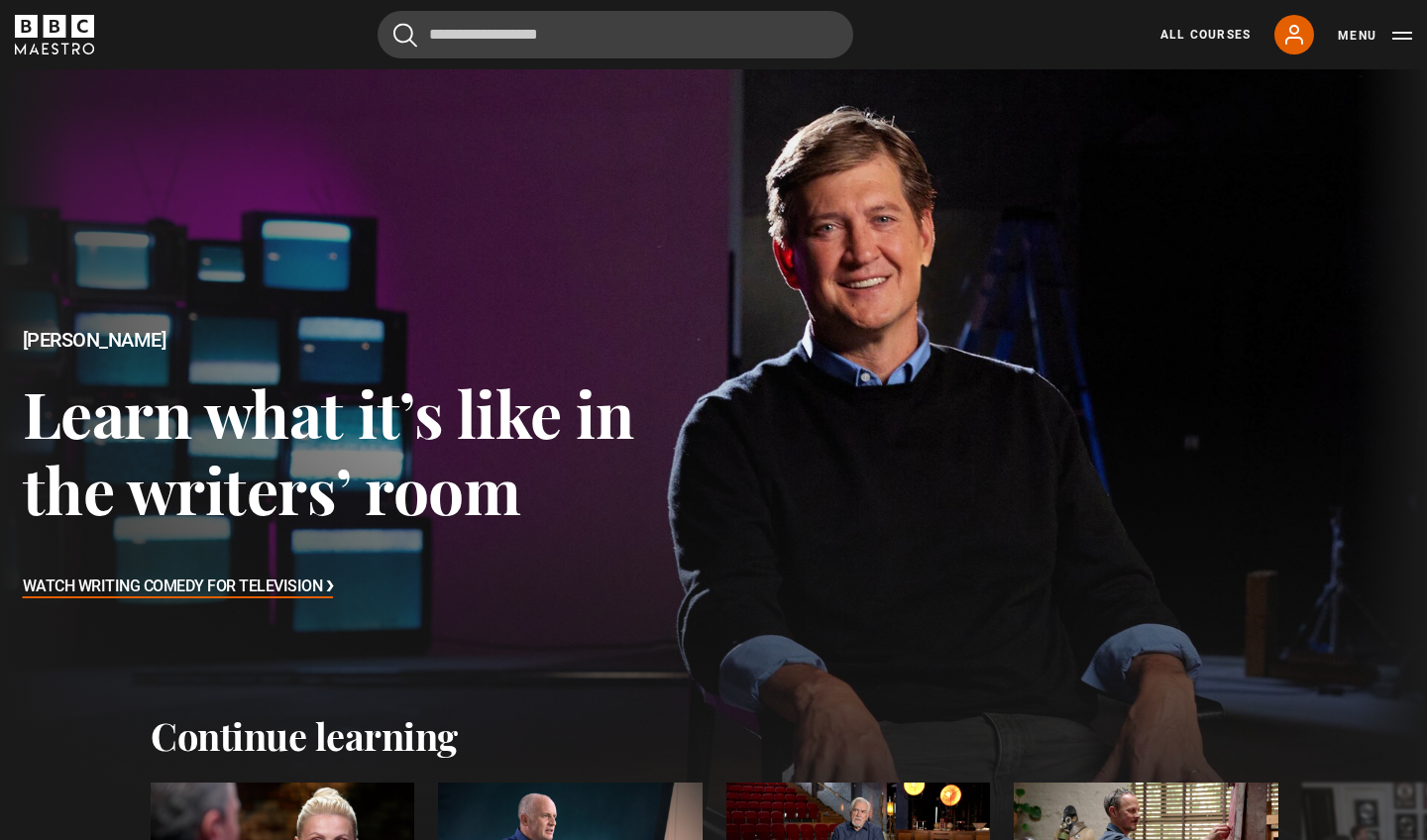 click on "Menu" at bounding box center (1374, 36) 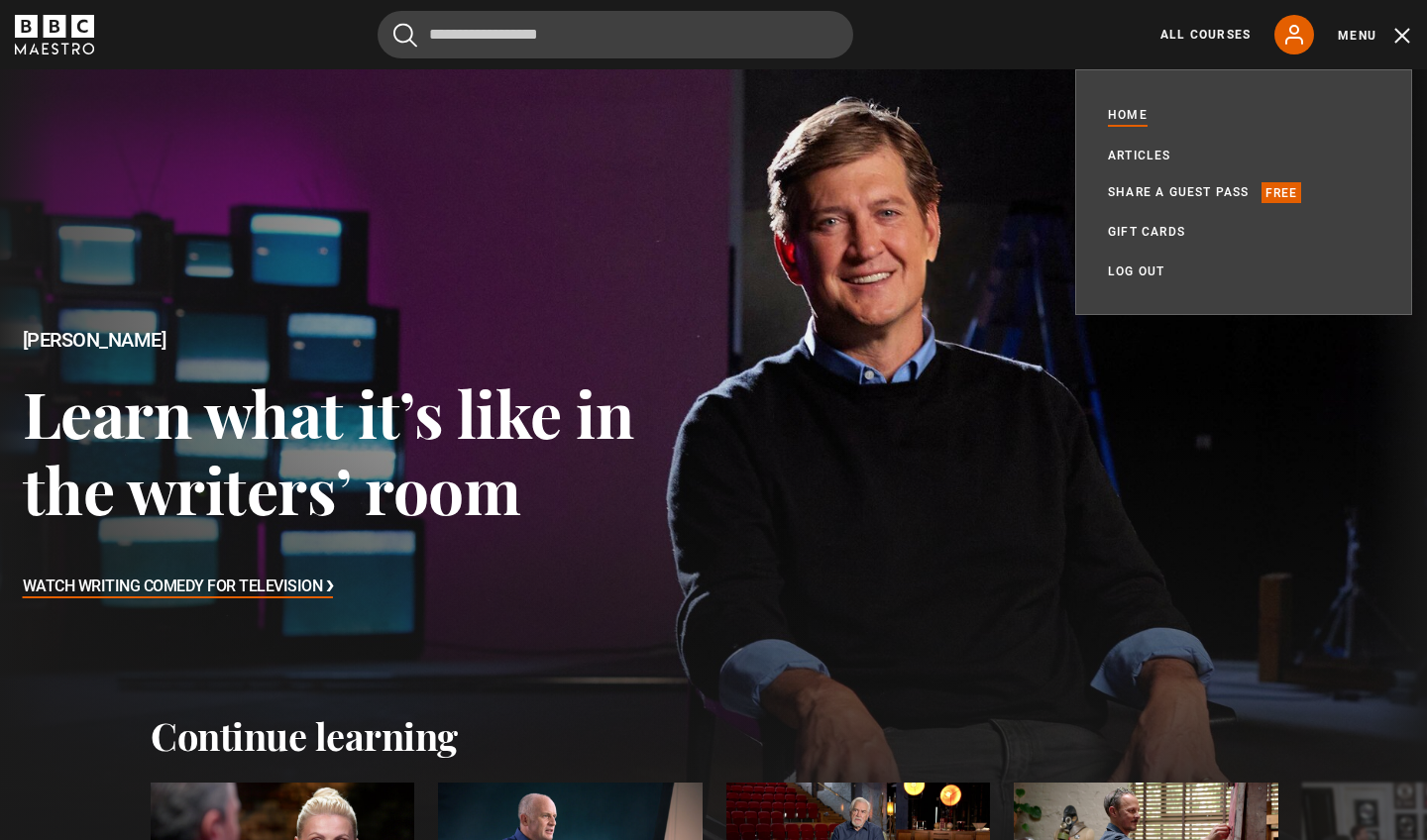 click on "Bill Lawrence
Learn what it’s like in the writers’ room
Watch
Writing Comedy for Television ❯" at bounding box center (357, 466) 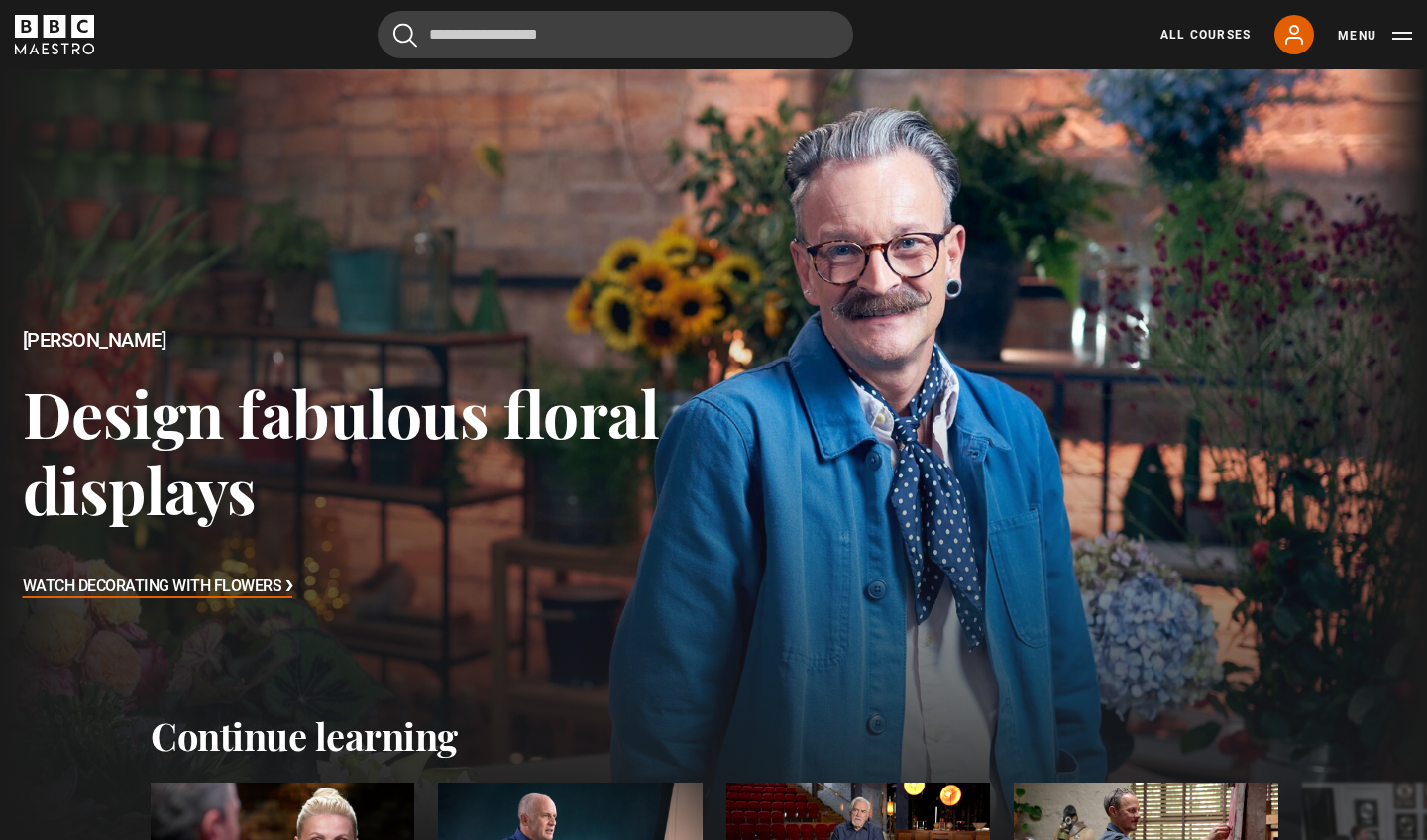 scroll, scrollTop: 0, scrollLeft: 0, axis: both 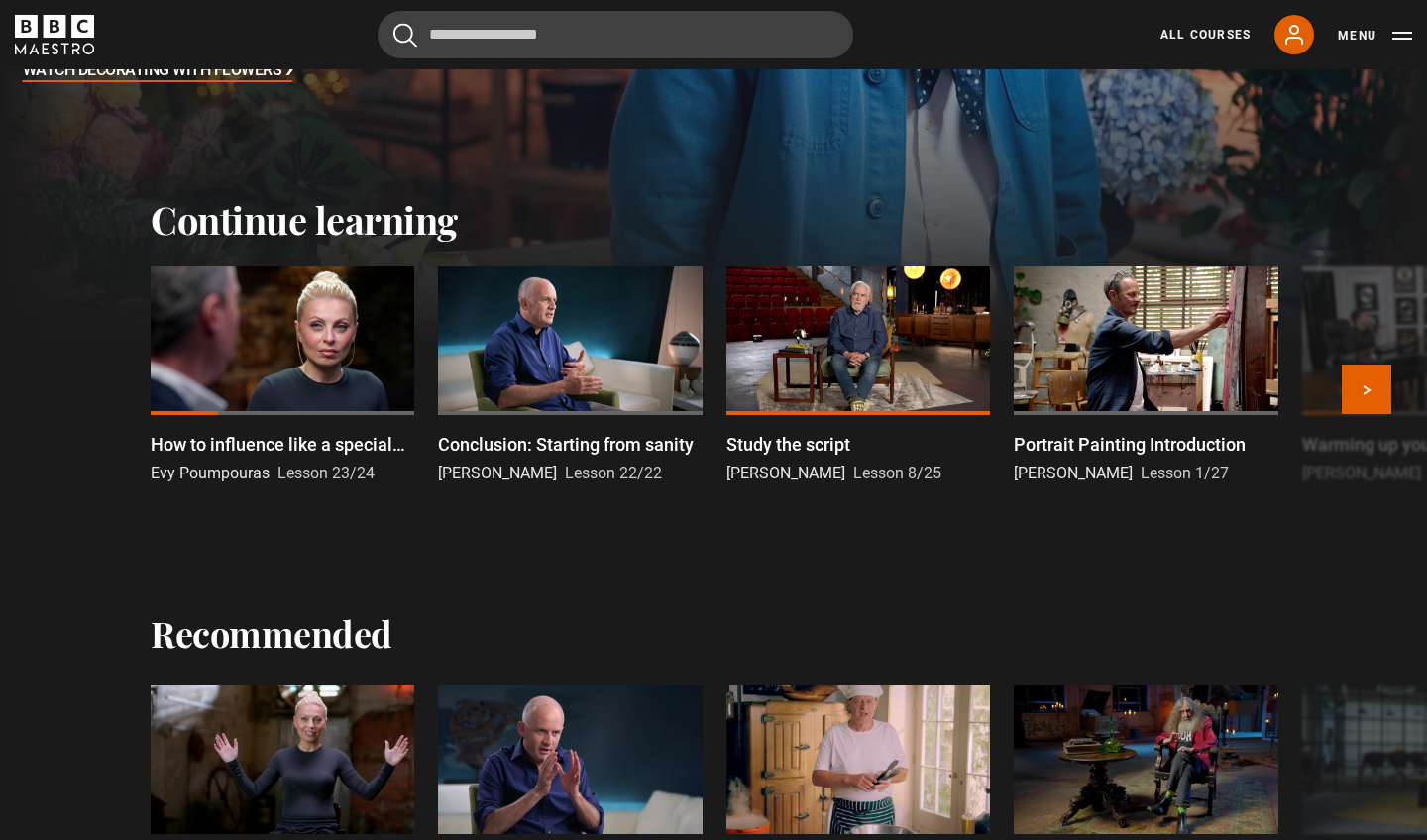 click at bounding box center (1146, 341) 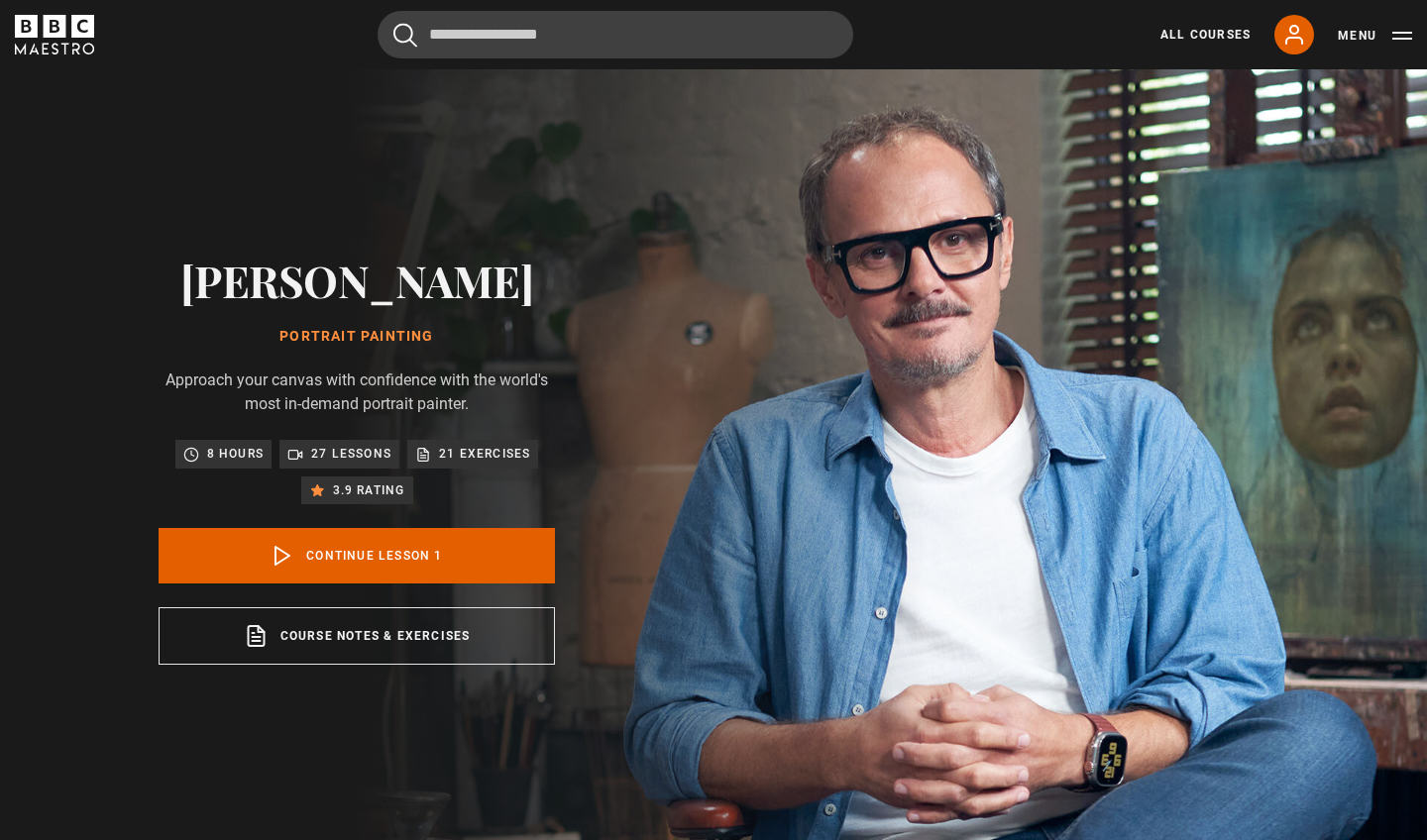 scroll, scrollTop: 850, scrollLeft: 0, axis: vertical 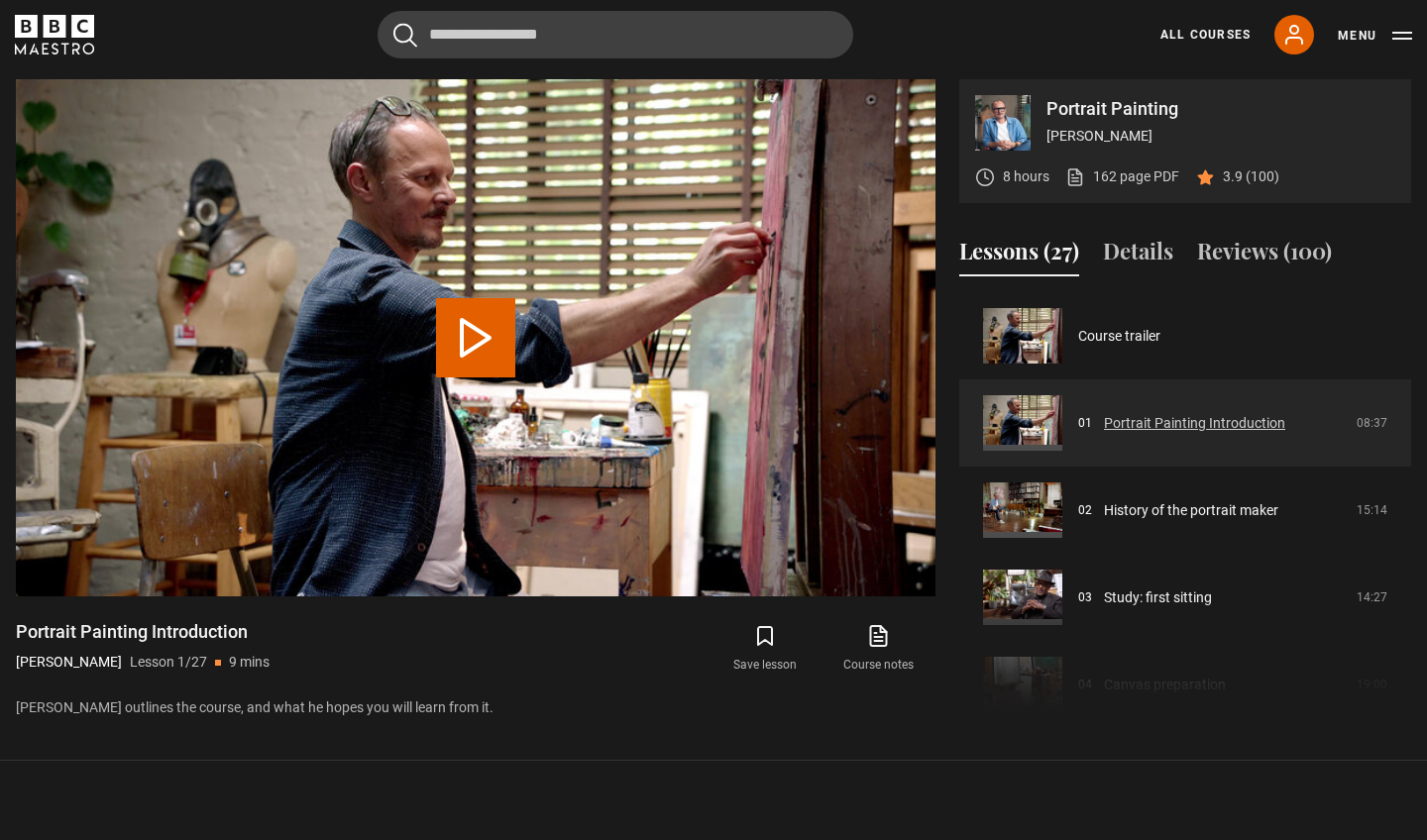 click on "Portrait Painting Introduction" at bounding box center [1194, 423] 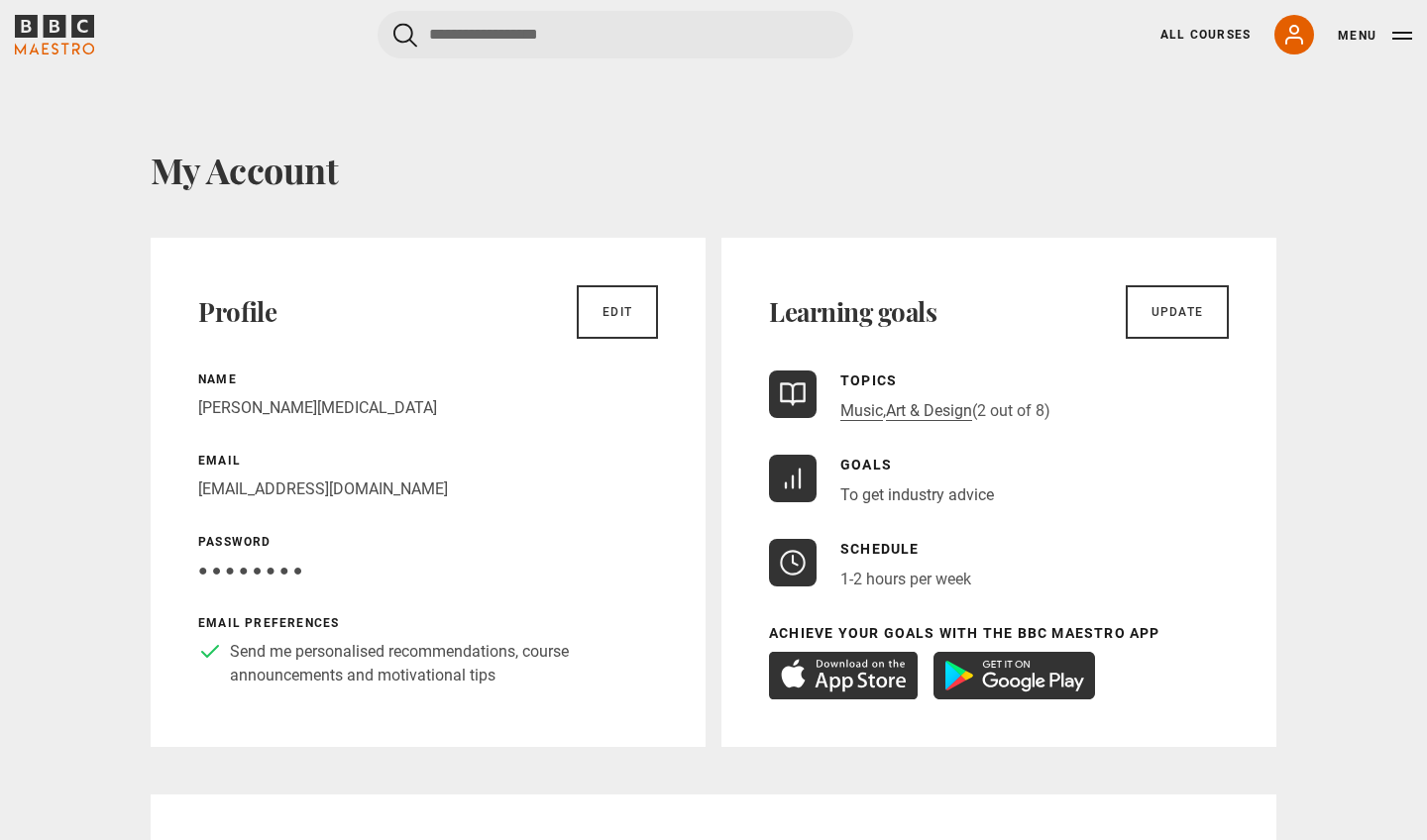 scroll, scrollTop: 0, scrollLeft: 0, axis: both 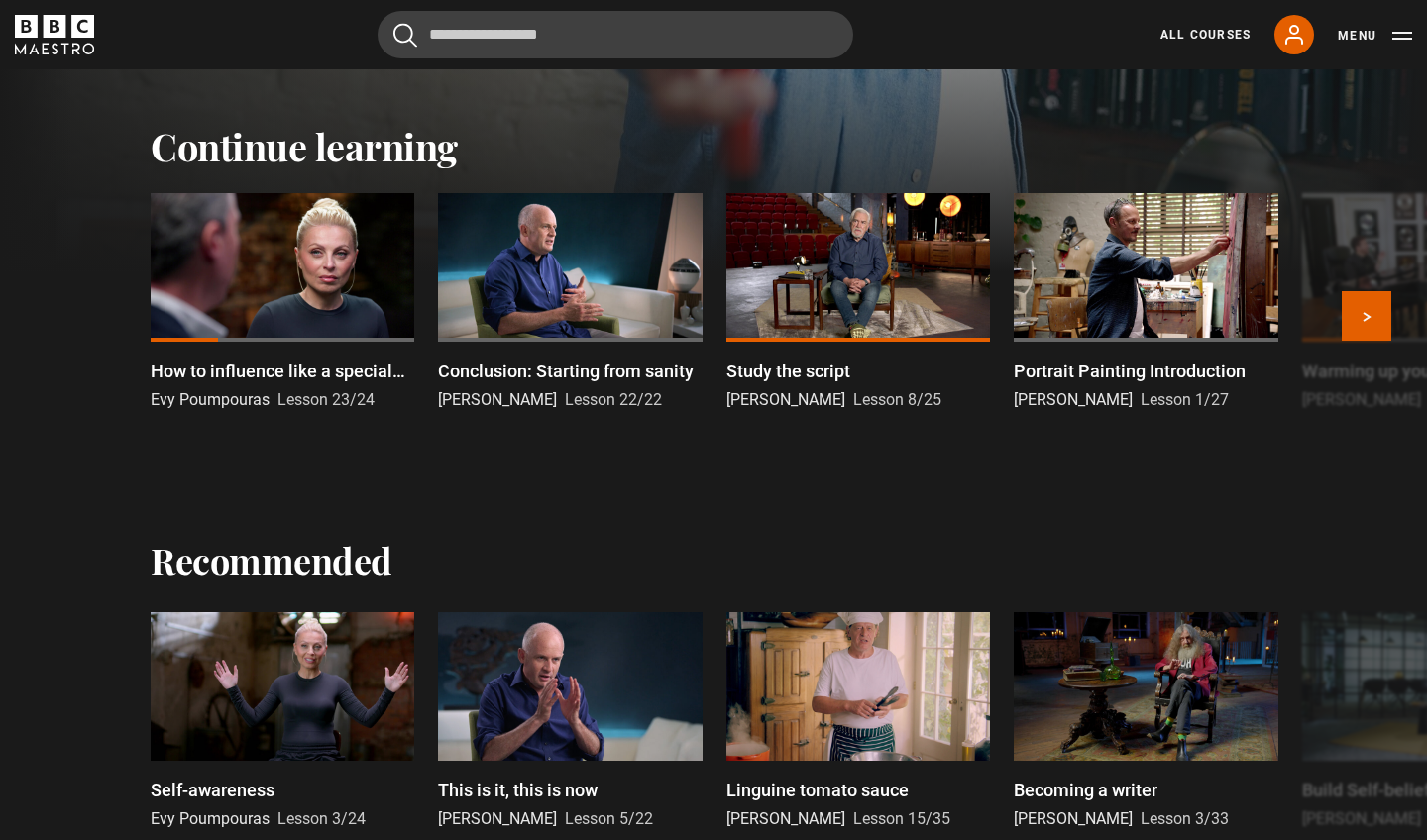 click at bounding box center (570, 267) 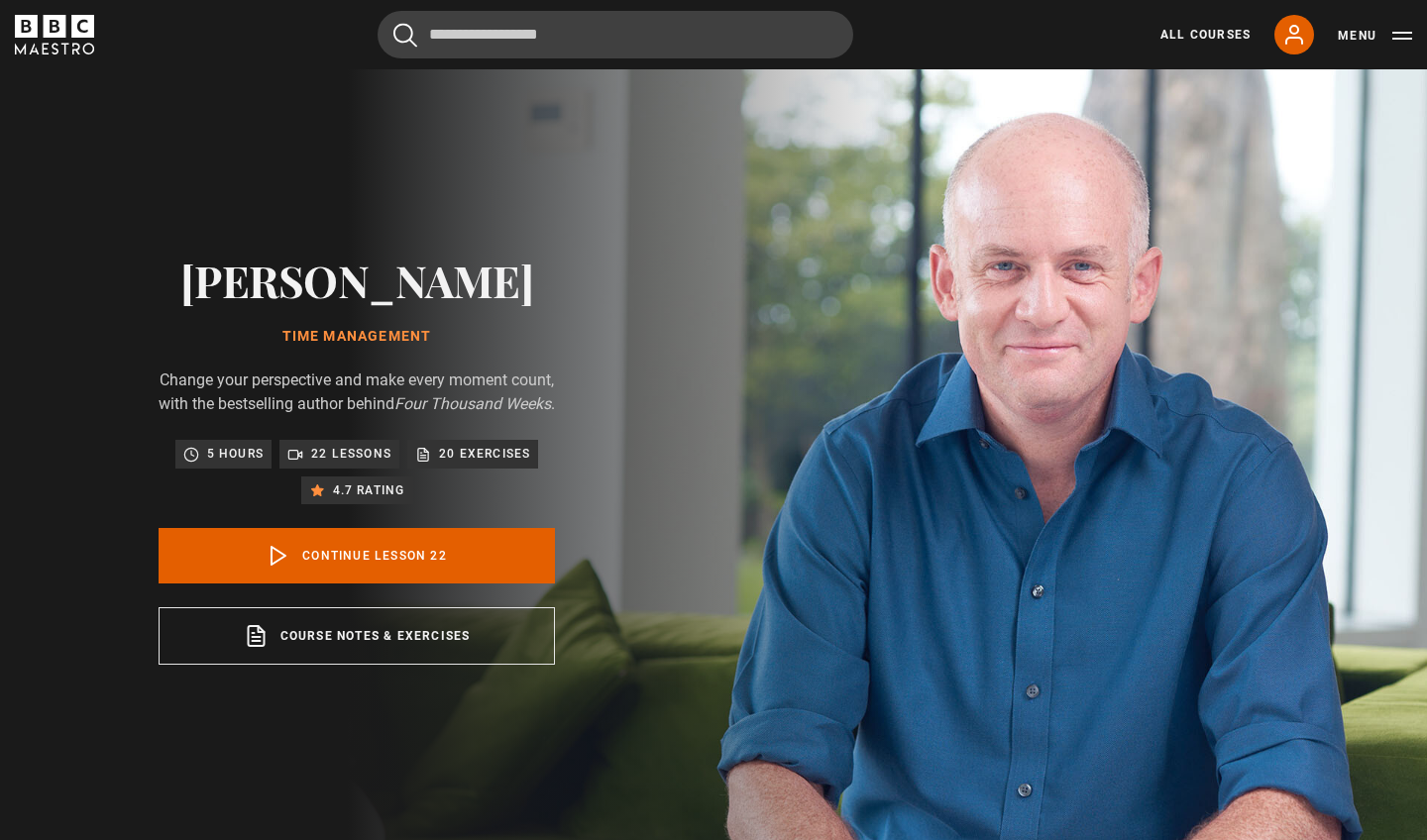 click on "Play Lesson Conclusion: Starting from sanity" at bounding box center [476, 1188] 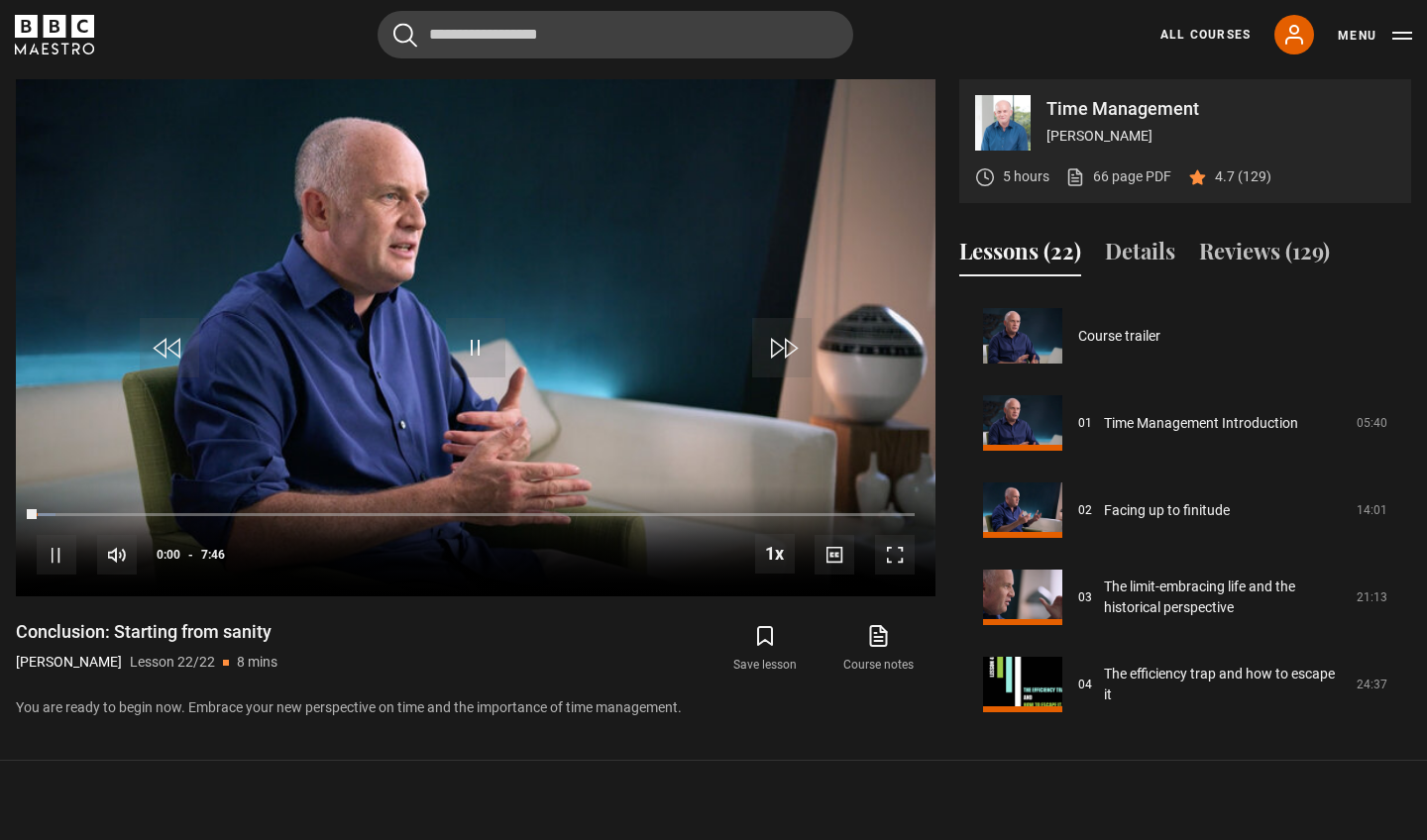scroll, scrollTop: 1577, scrollLeft: 0, axis: vertical 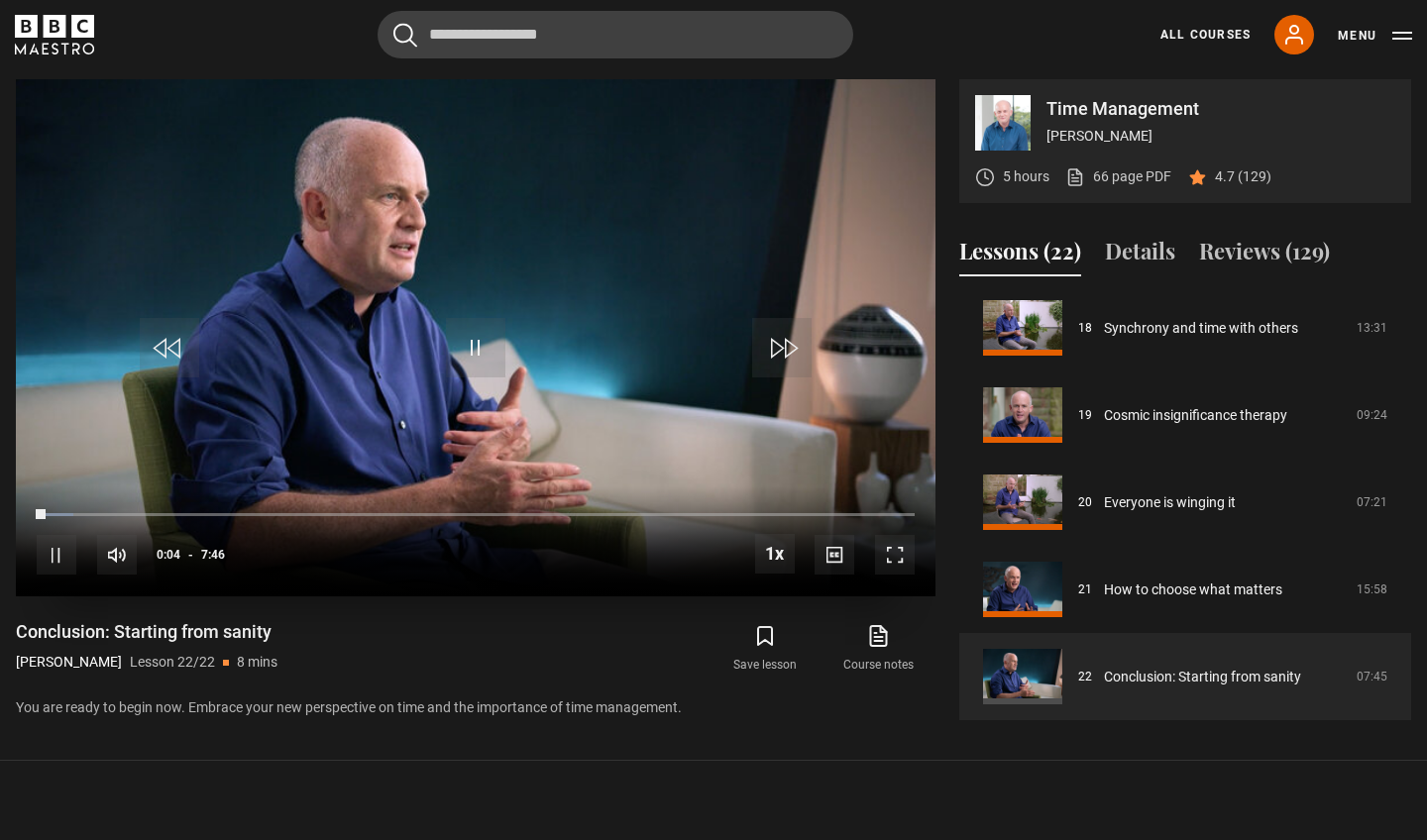 click at bounding box center [895, 555] 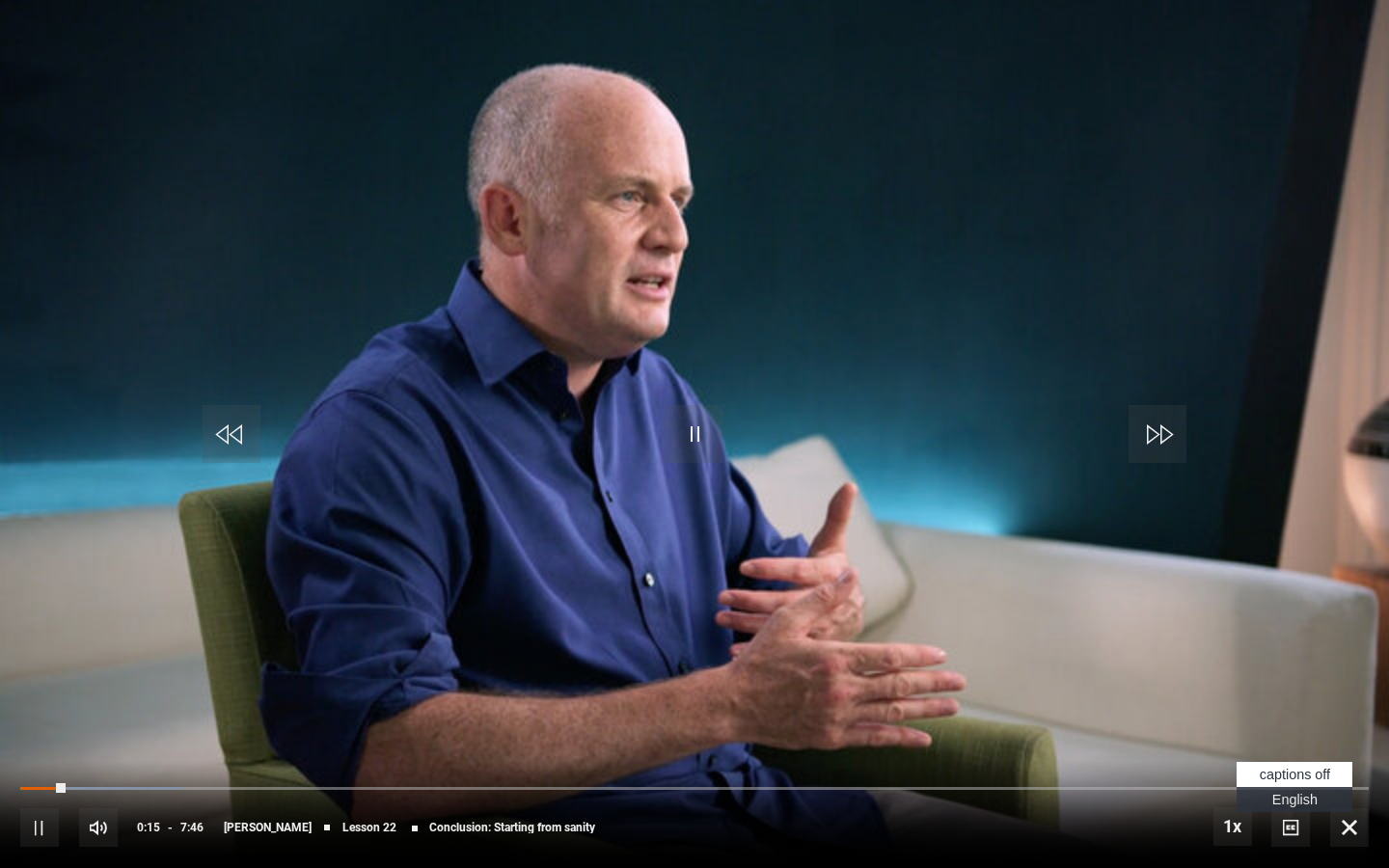 click at bounding box center [1291, 827] 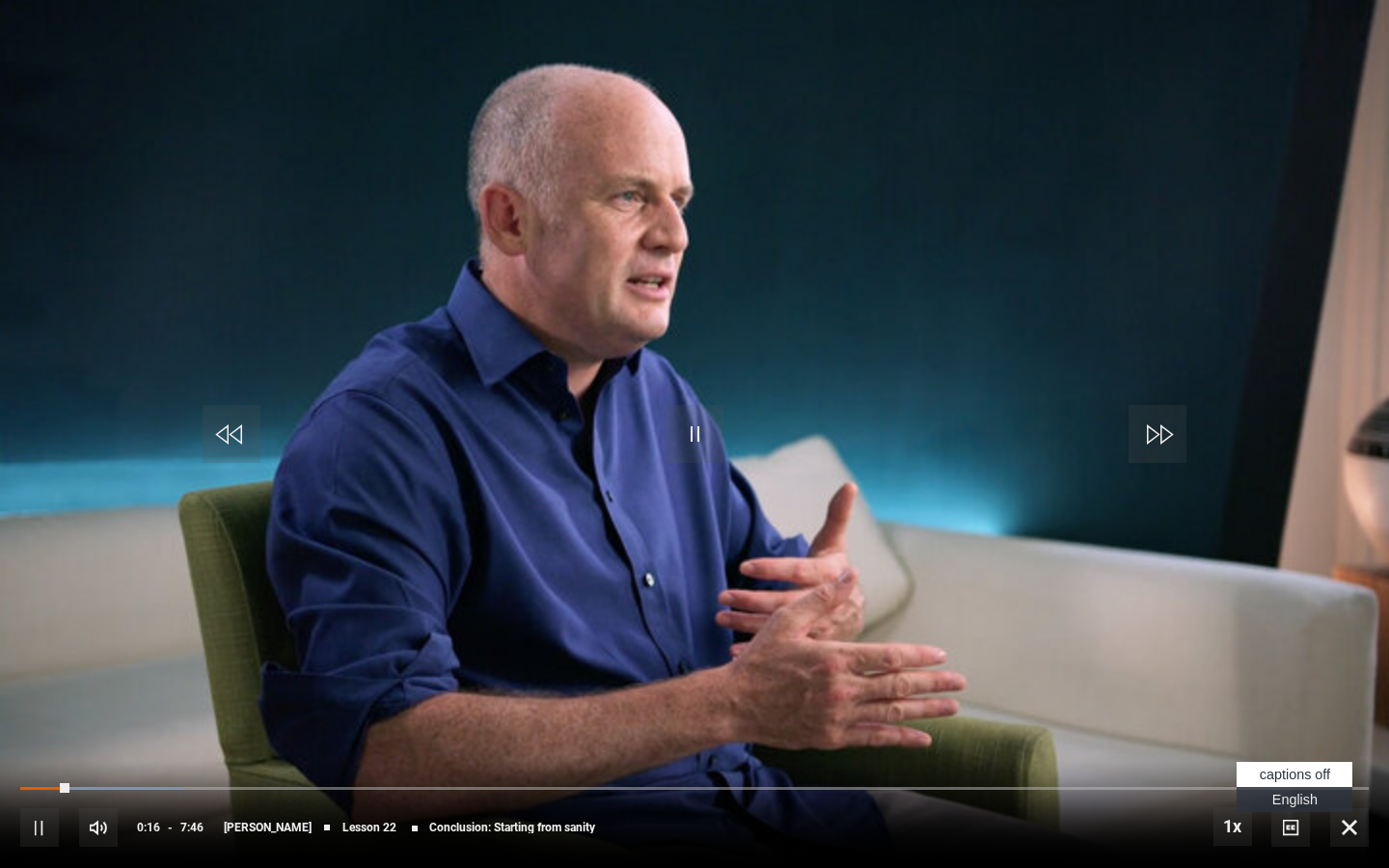 click on "English  Captions" at bounding box center (1294, 800) 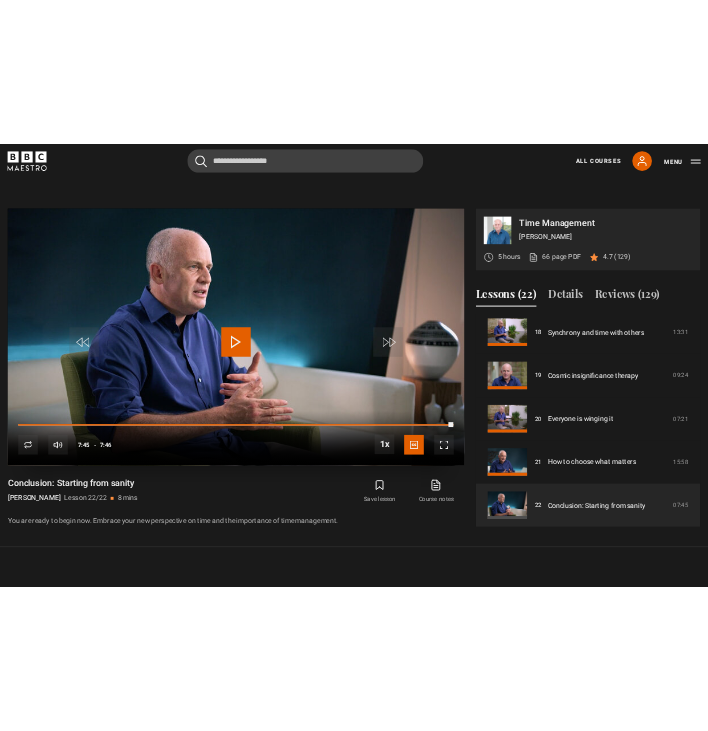 scroll, scrollTop: 0, scrollLeft: 0, axis: both 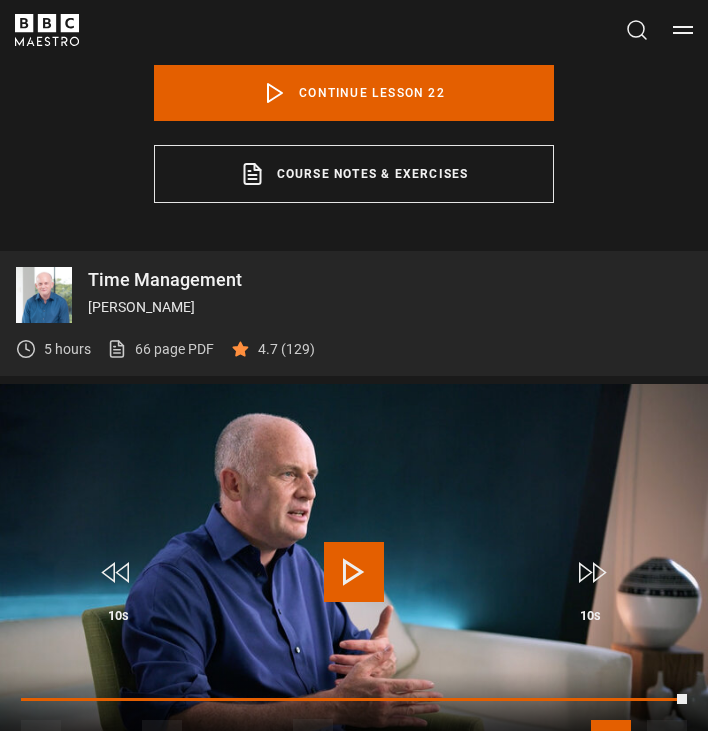 click 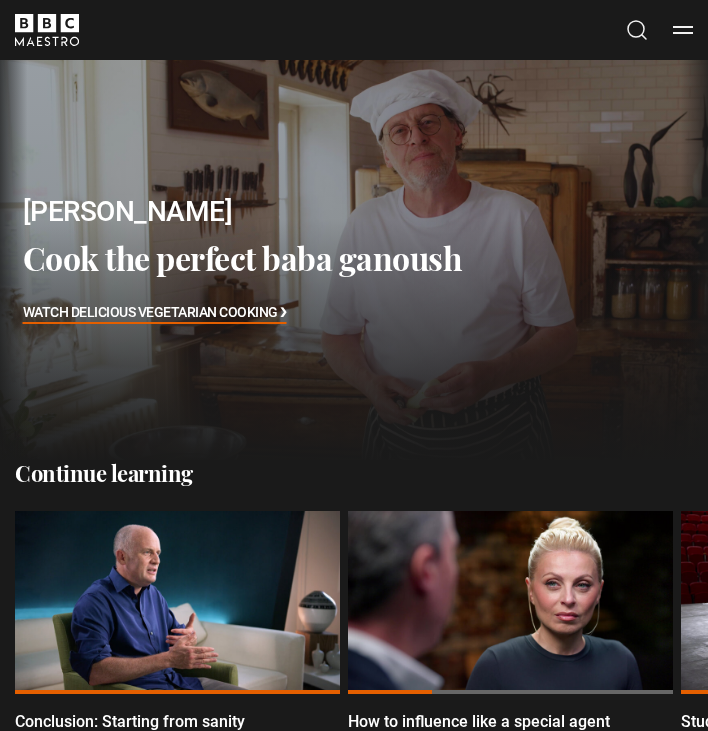 scroll, scrollTop: 0, scrollLeft: 0, axis: both 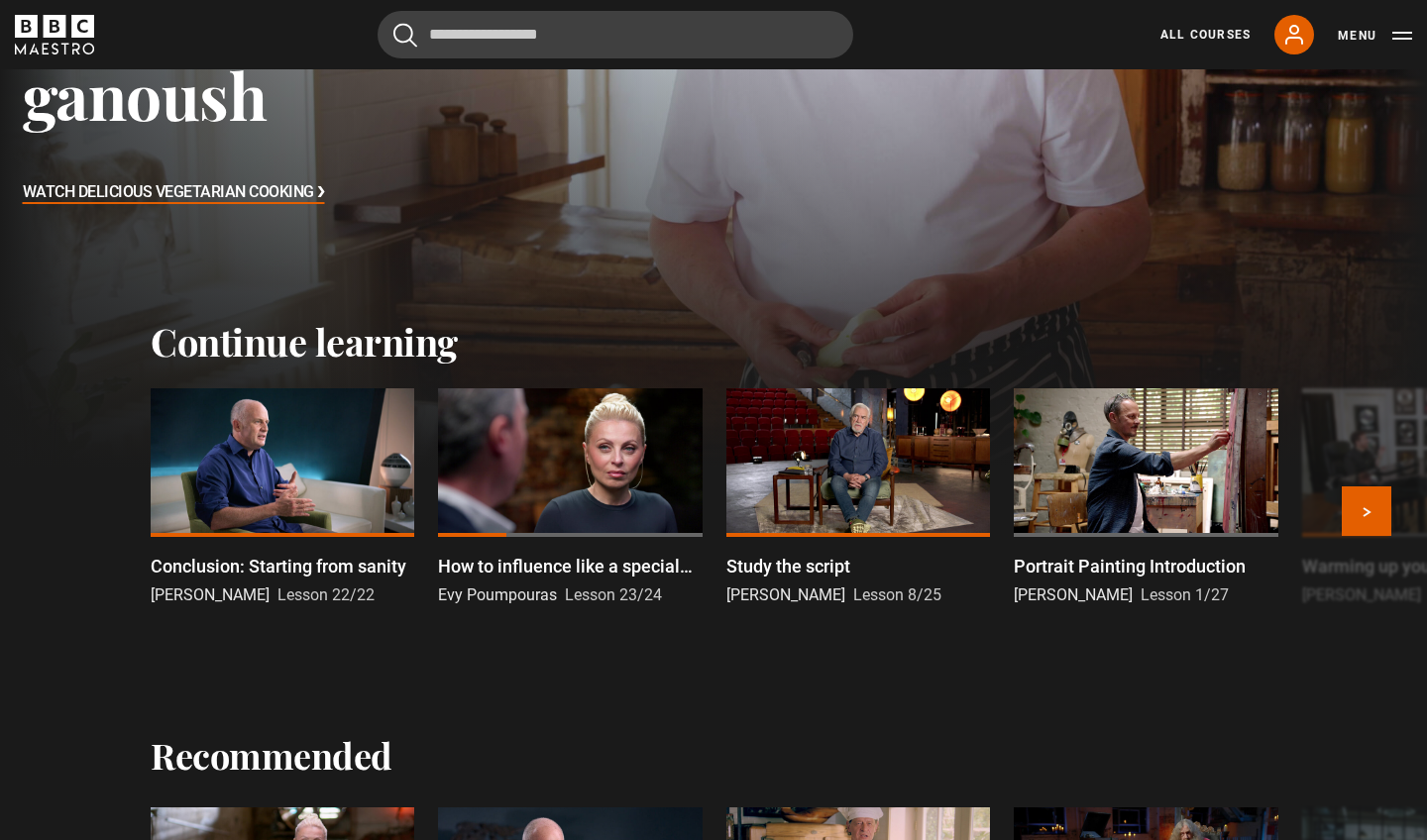 click at bounding box center [570, 463] 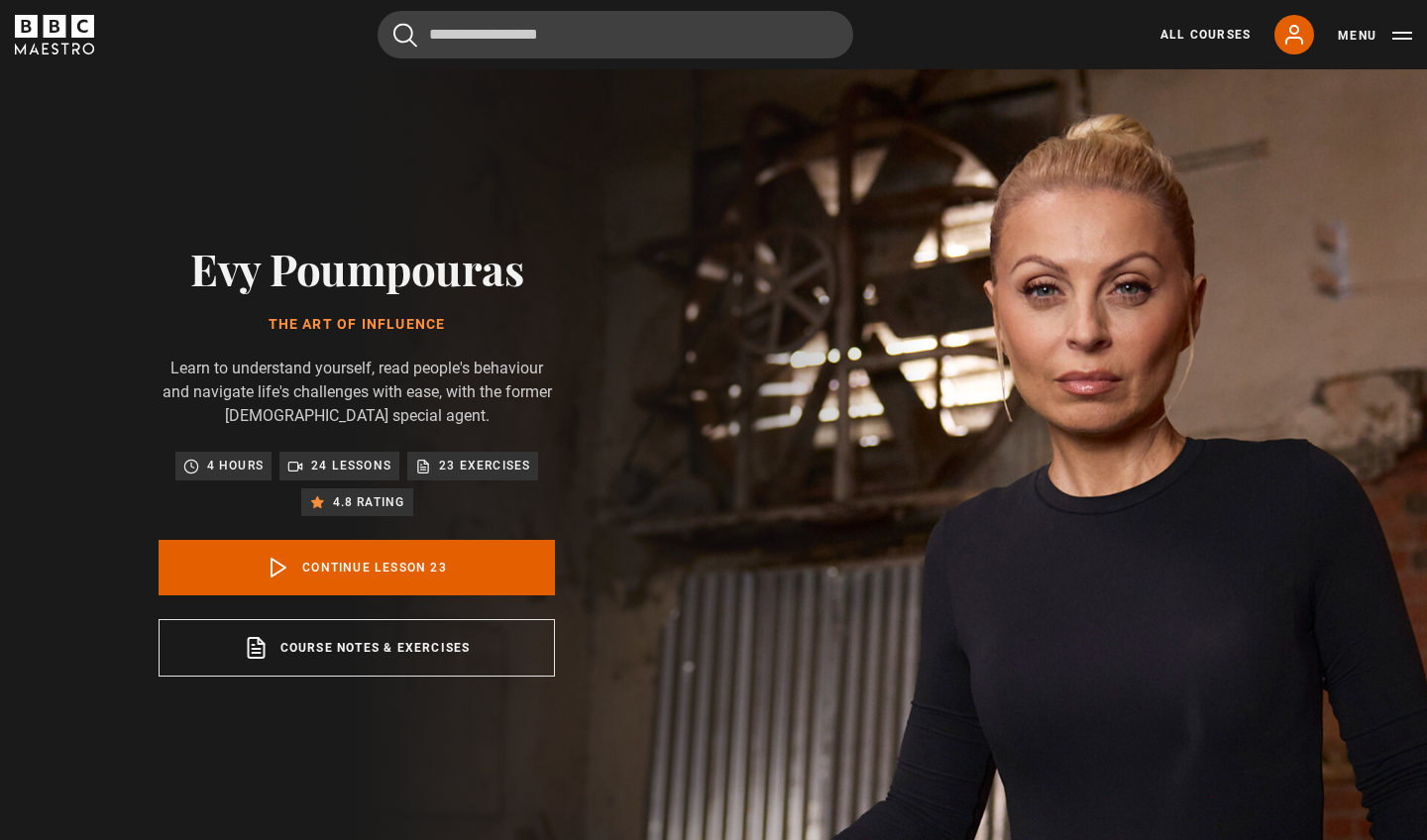 scroll, scrollTop: 850, scrollLeft: 0, axis: vertical 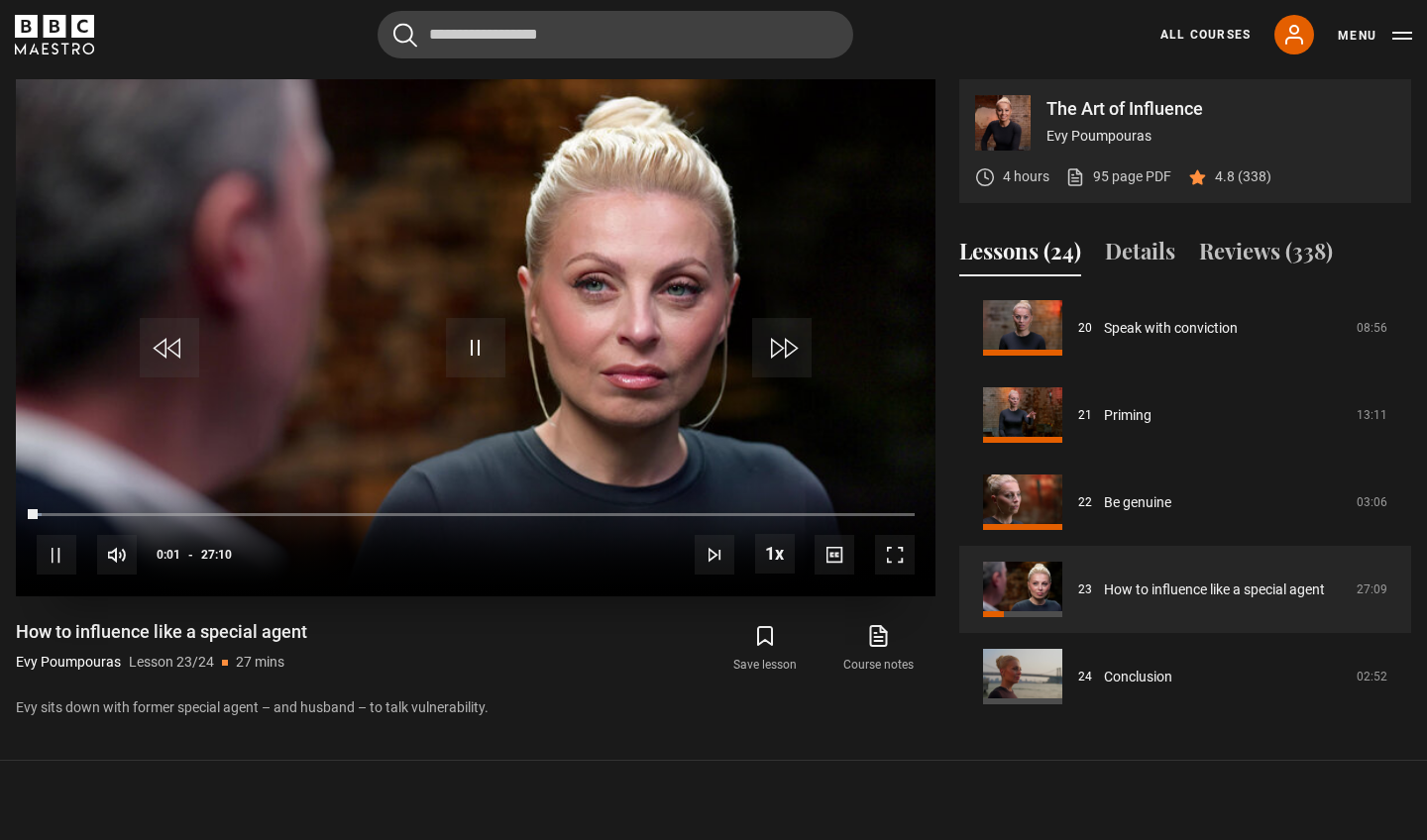 click at bounding box center (895, 555) 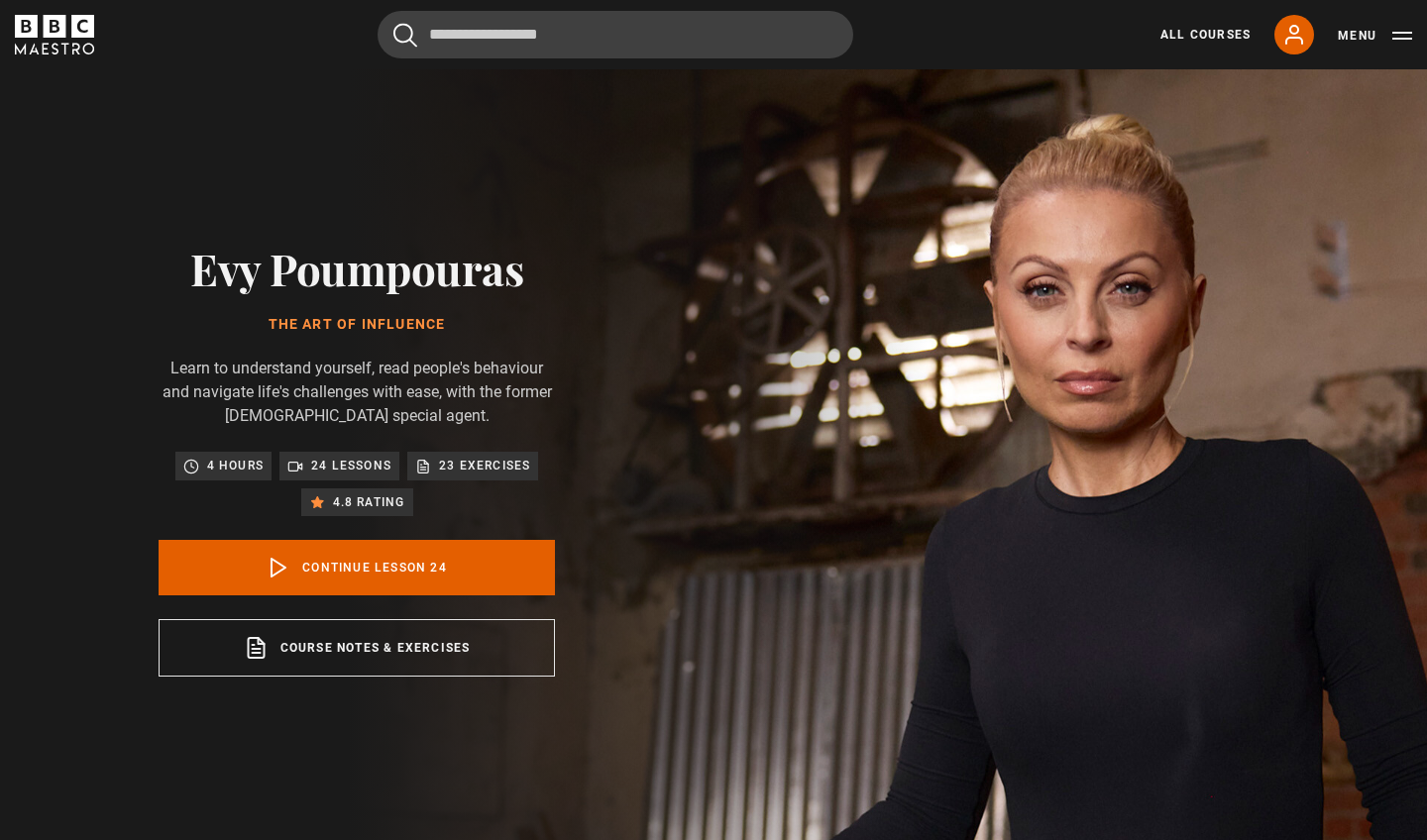 click on "Video Player is loading." at bounding box center [476, 1188] 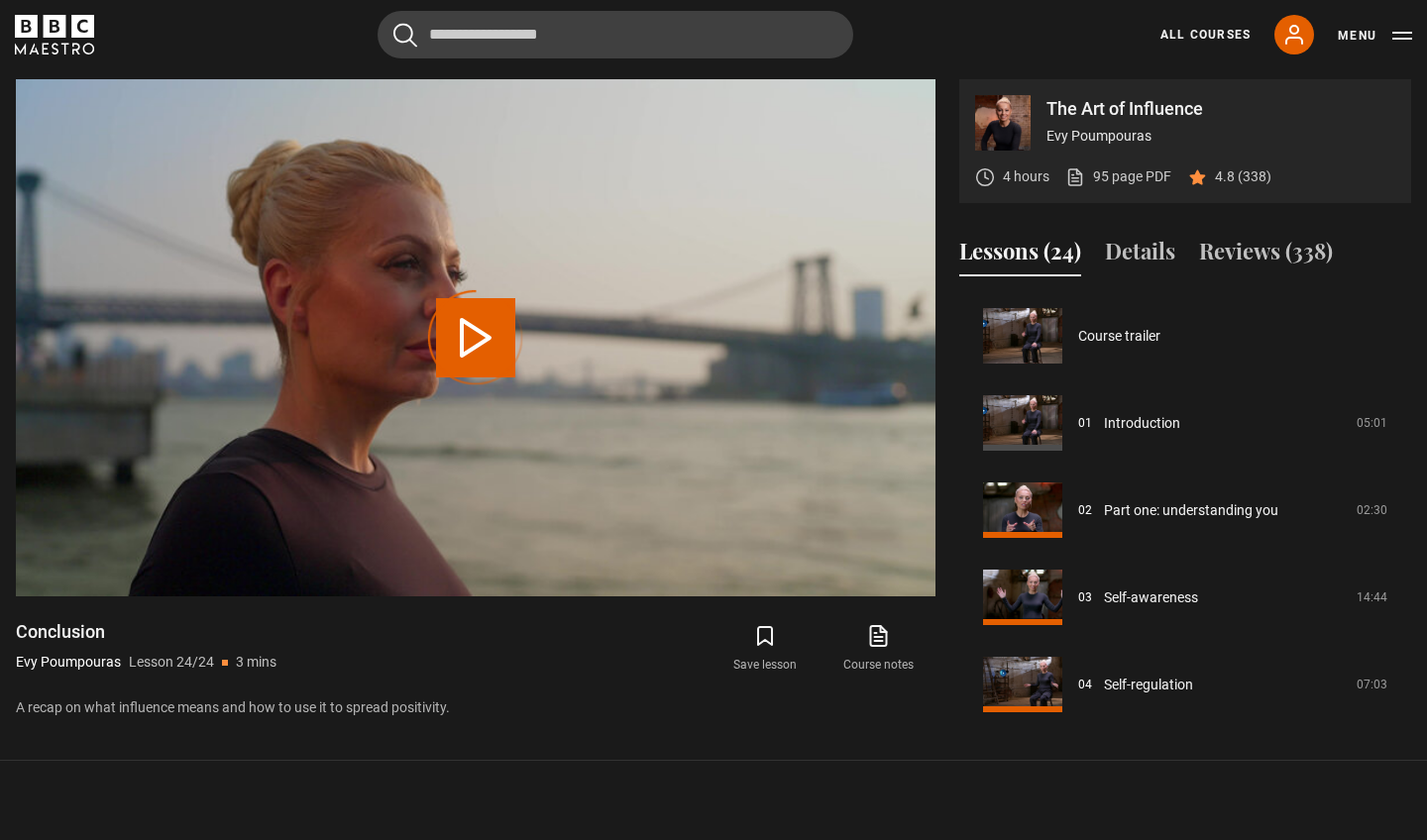 scroll, scrollTop: 0, scrollLeft: 0, axis: both 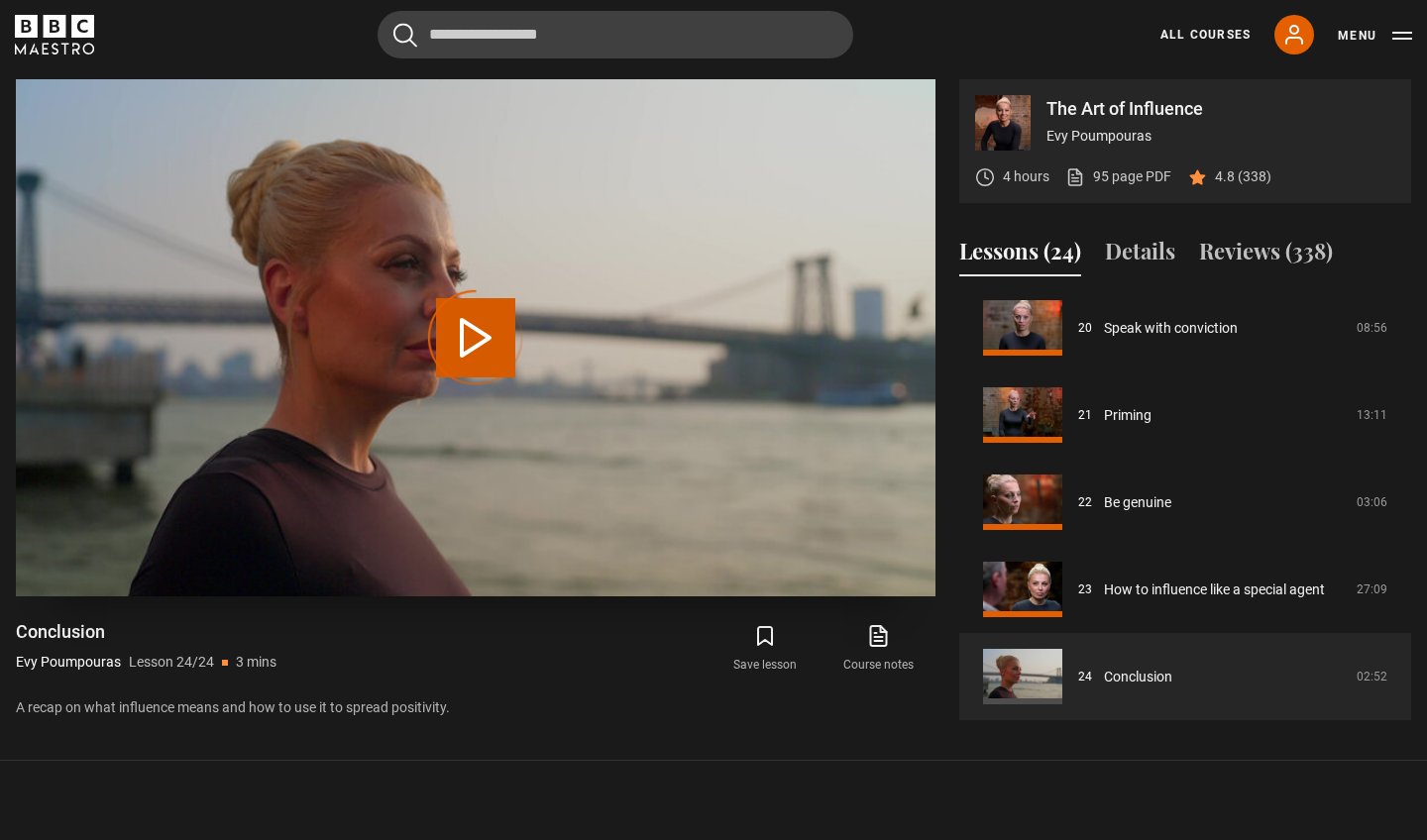 click on "Video Player is loading." at bounding box center (476, 338) 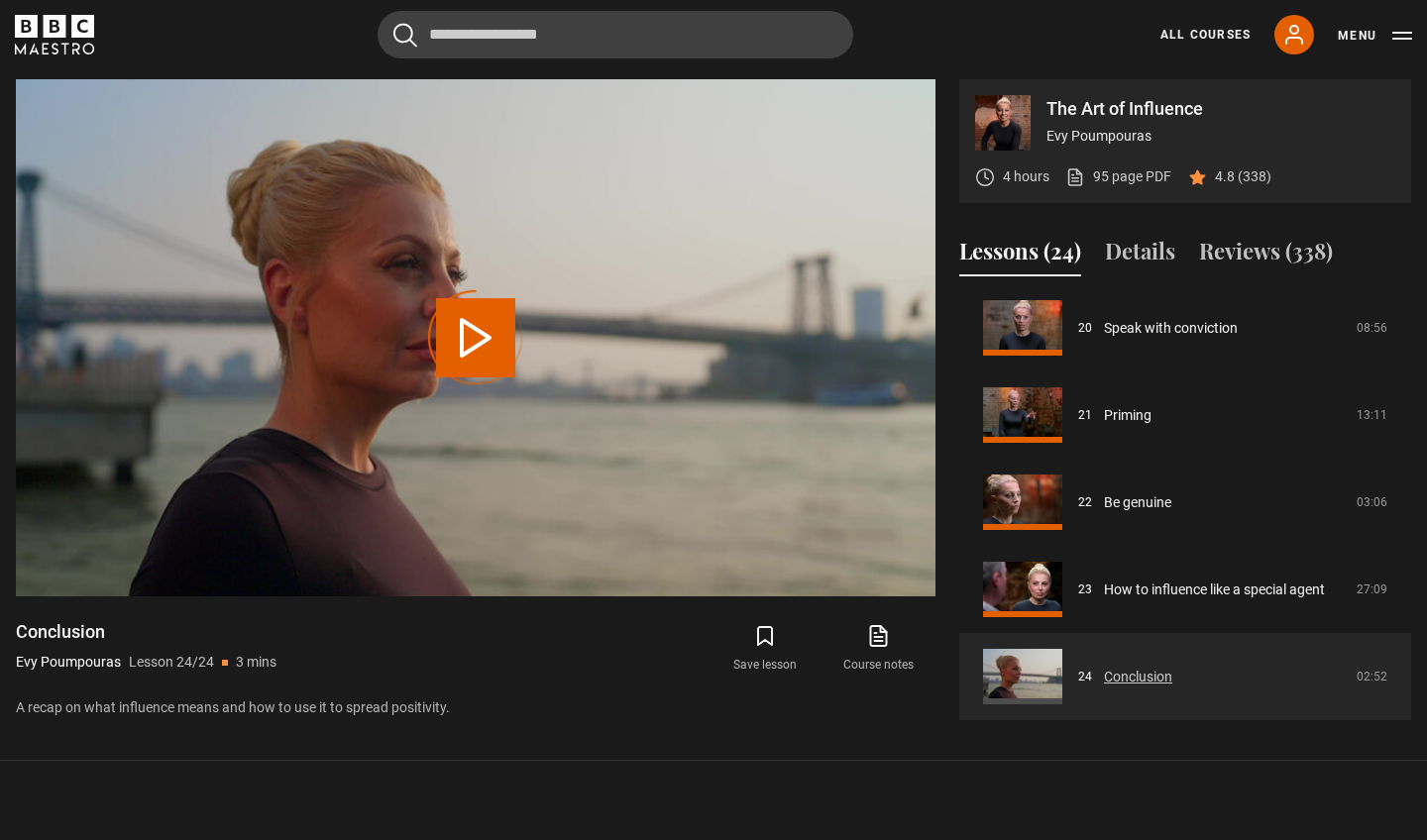 click on "Conclusion" at bounding box center (1138, 677) 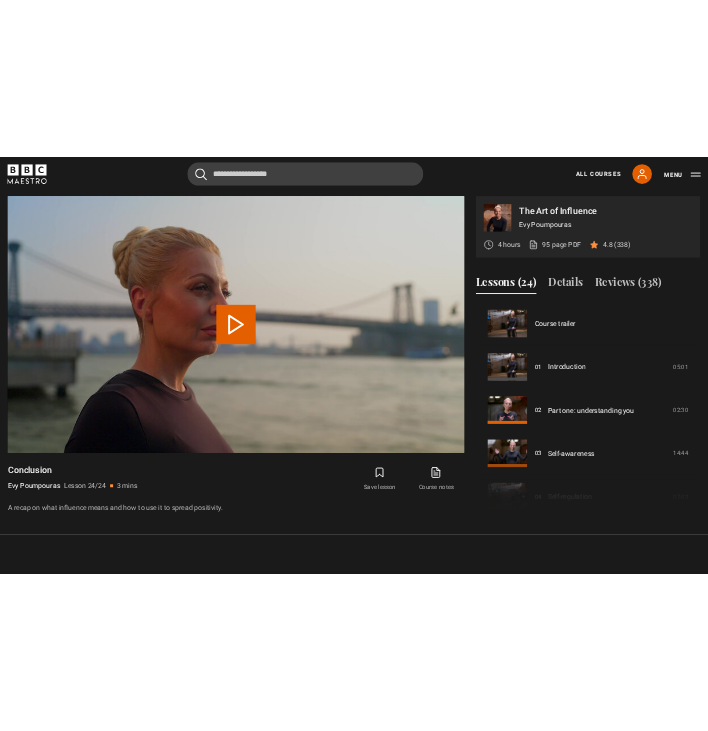 scroll, scrollTop: 1768, scrollLeft: 0, axis: vertical 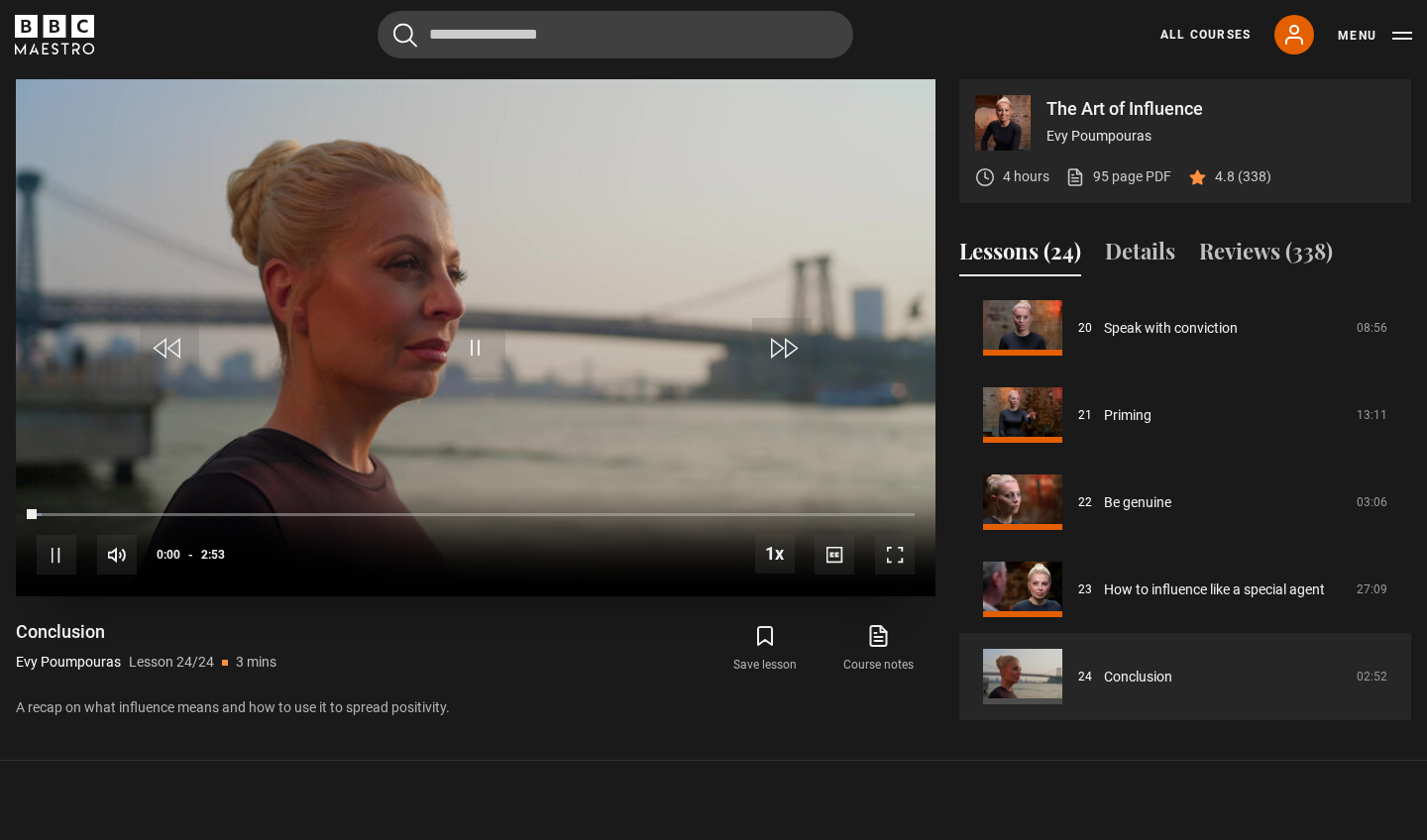 click at bounding box center (895, 555) 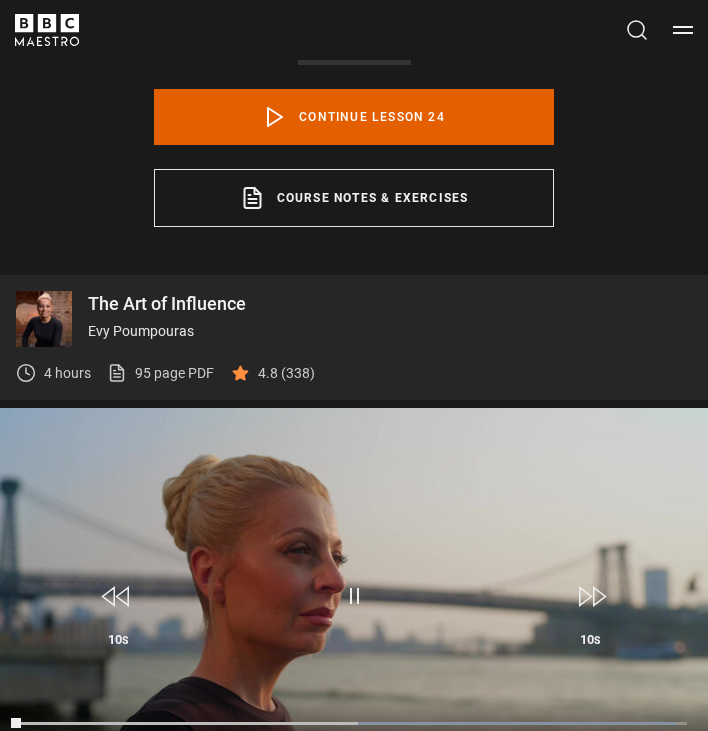 scroll, scrollTop: 0, scrollLeft: 0, axis: both 